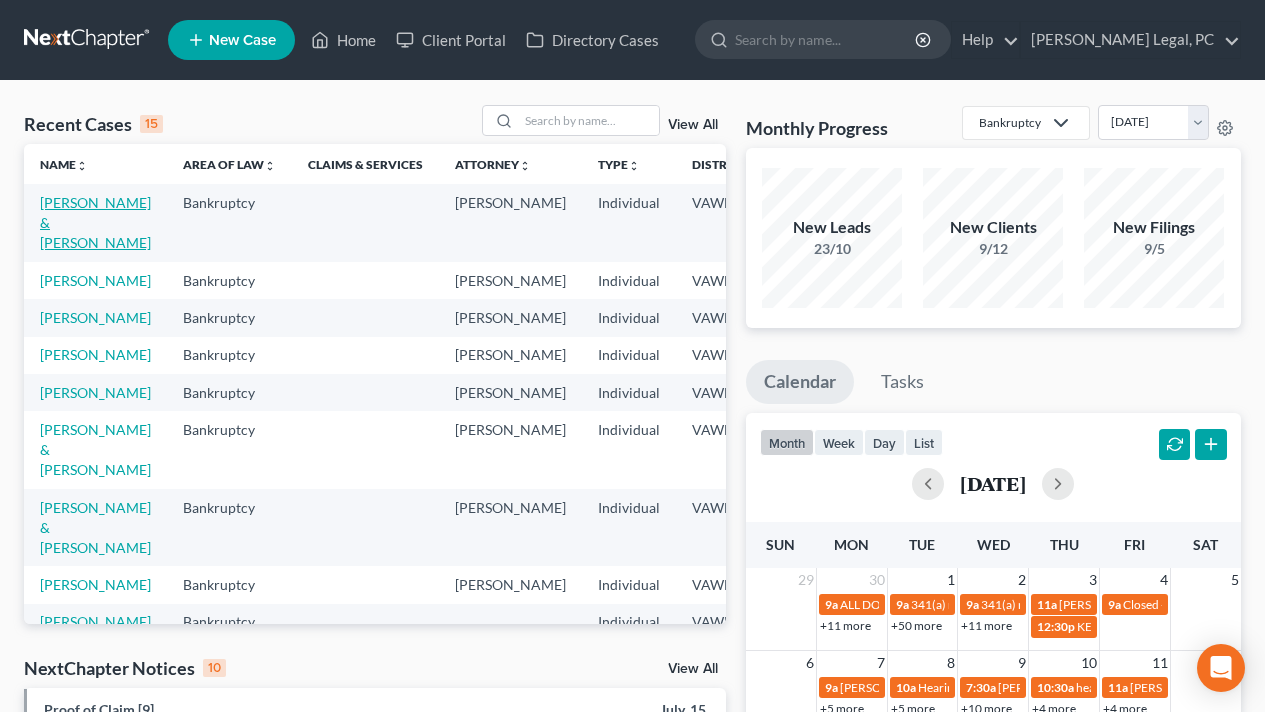 scroll, scrollTop: 0, scrollLeft: 0, axis: both 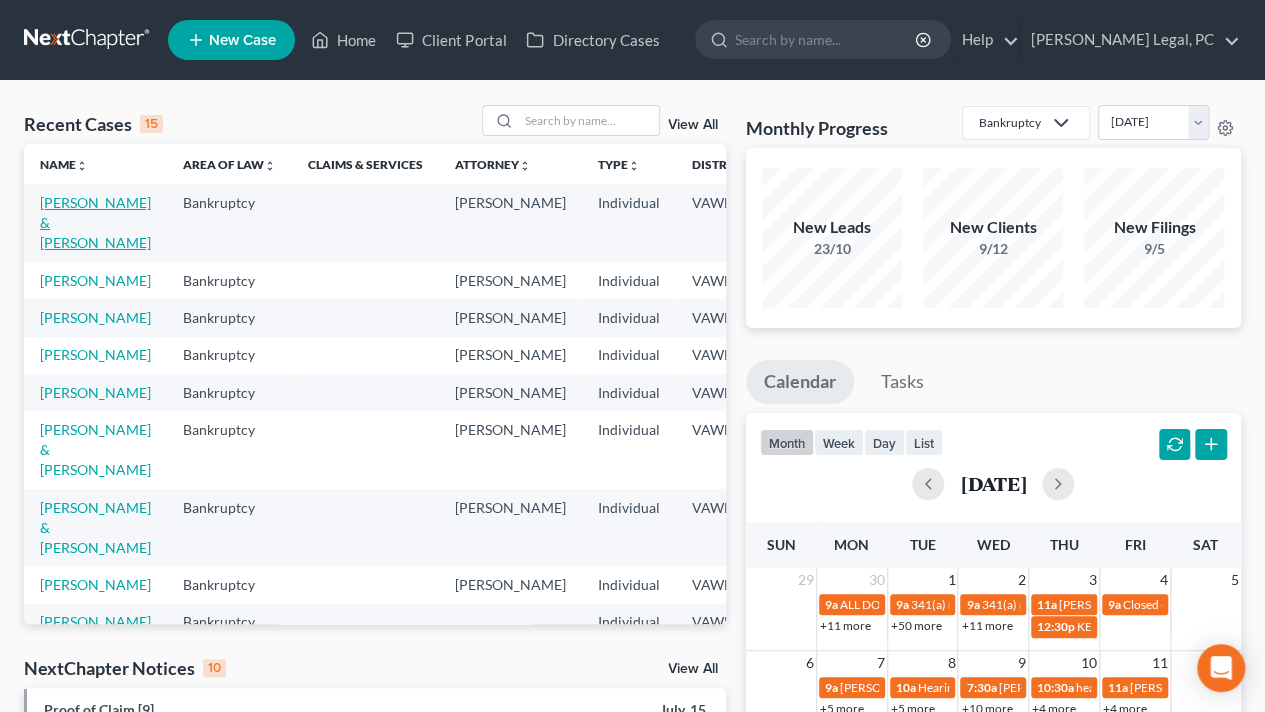 click on "[PERSON_NAME] & [PERSON_NAME]" at bounding box center (95, 222) 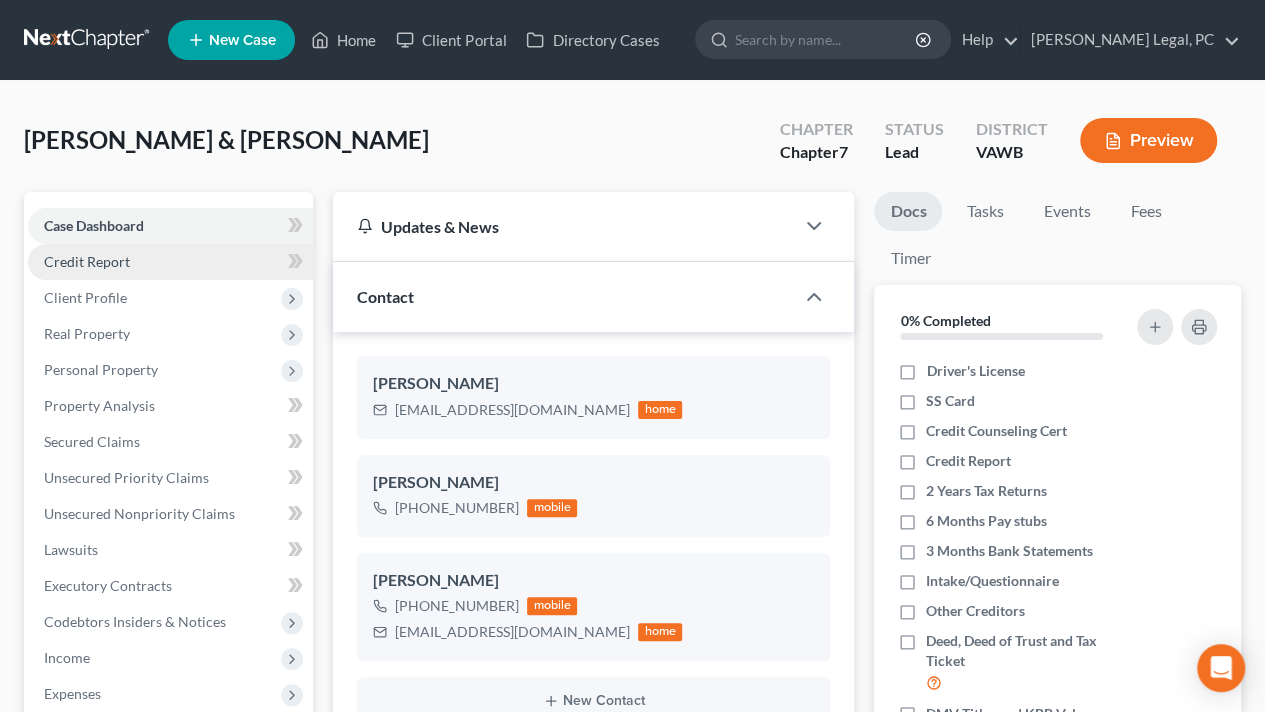 scroll, scrollTop: 1727, scrollLeft: 0, axis: vertical 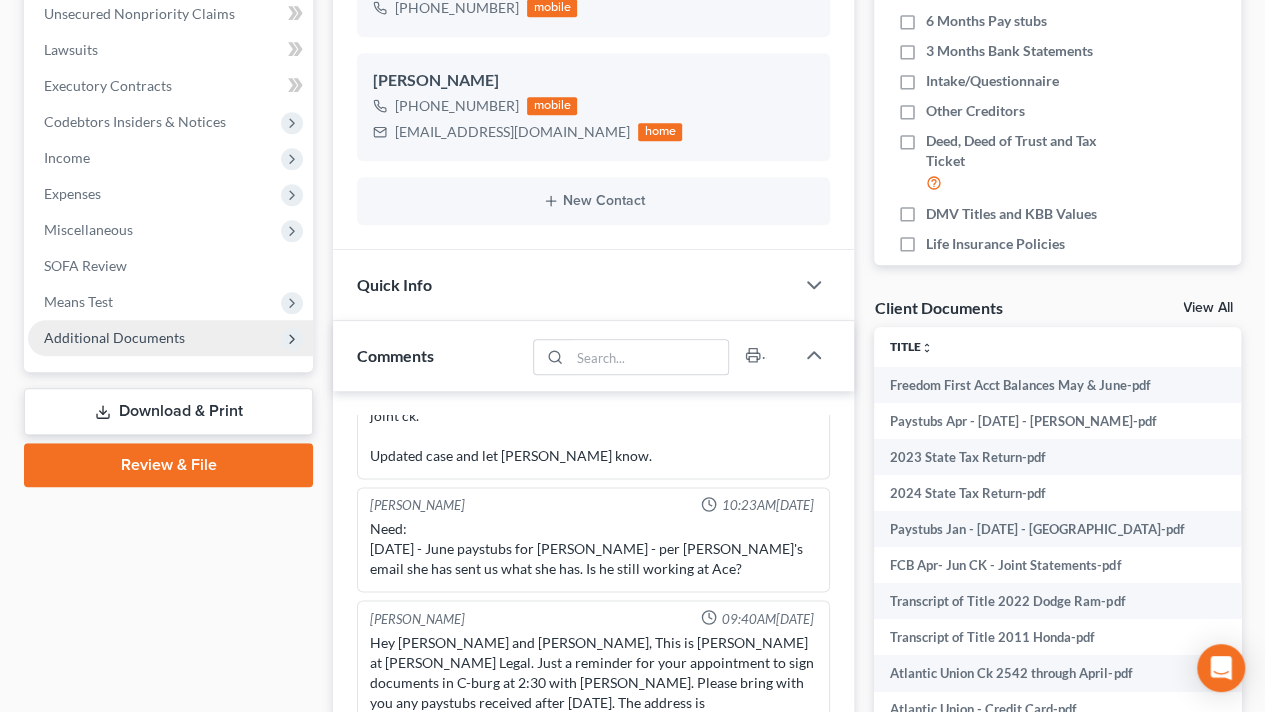 click on "Additional Documents" at bounding box center (114, 337) 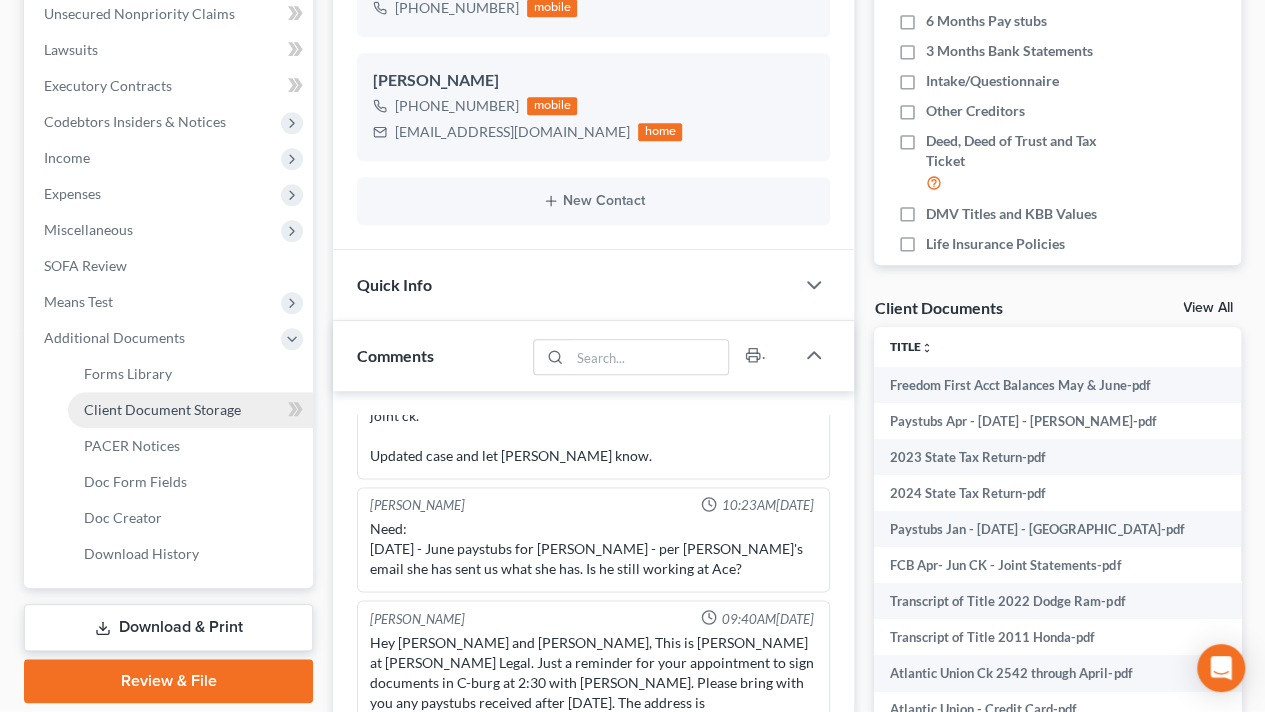 click on "Client Document Storage" at bounding box center [162, 409] 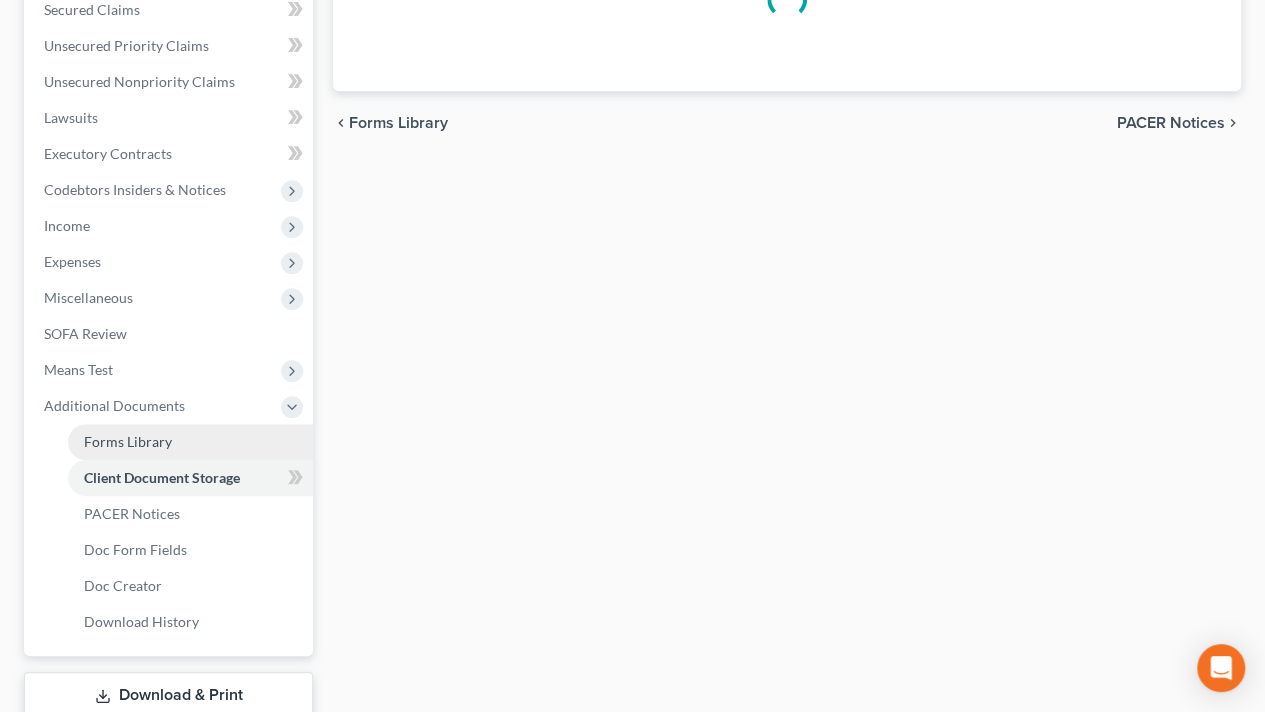 scroll, scrollTop: 209, scrollLeft: 0, axis: vertical 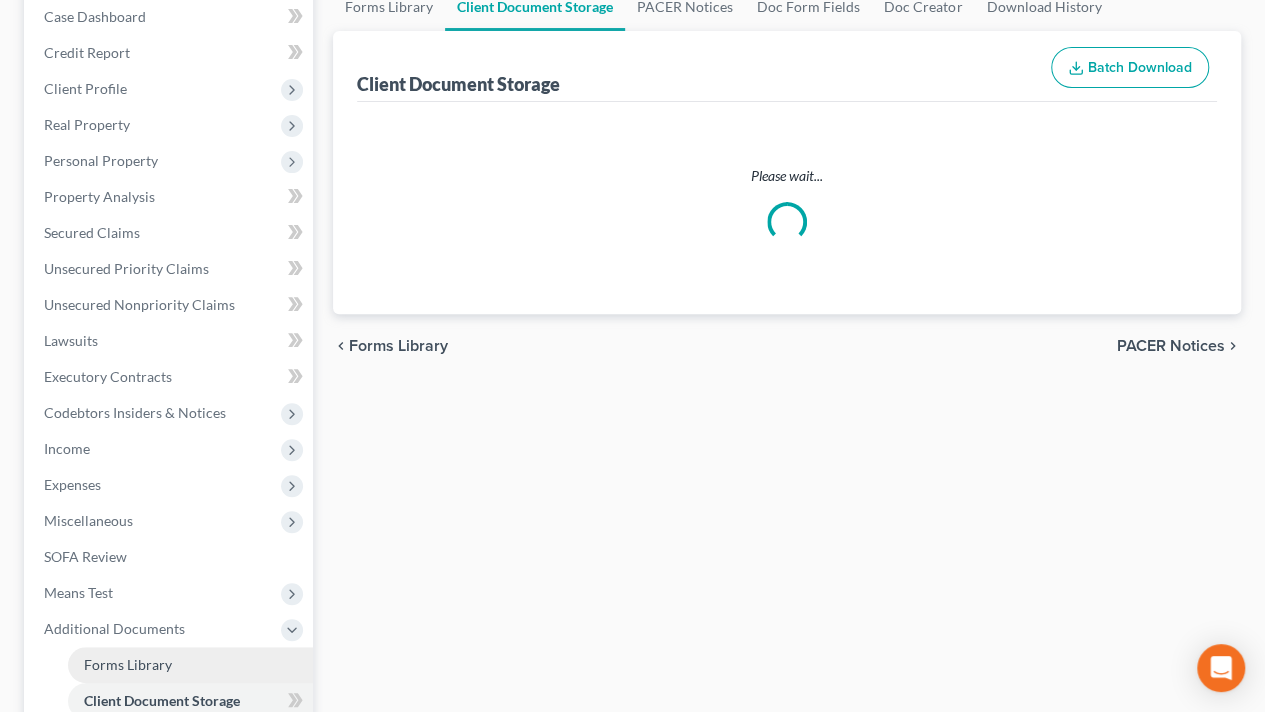 select on "0" 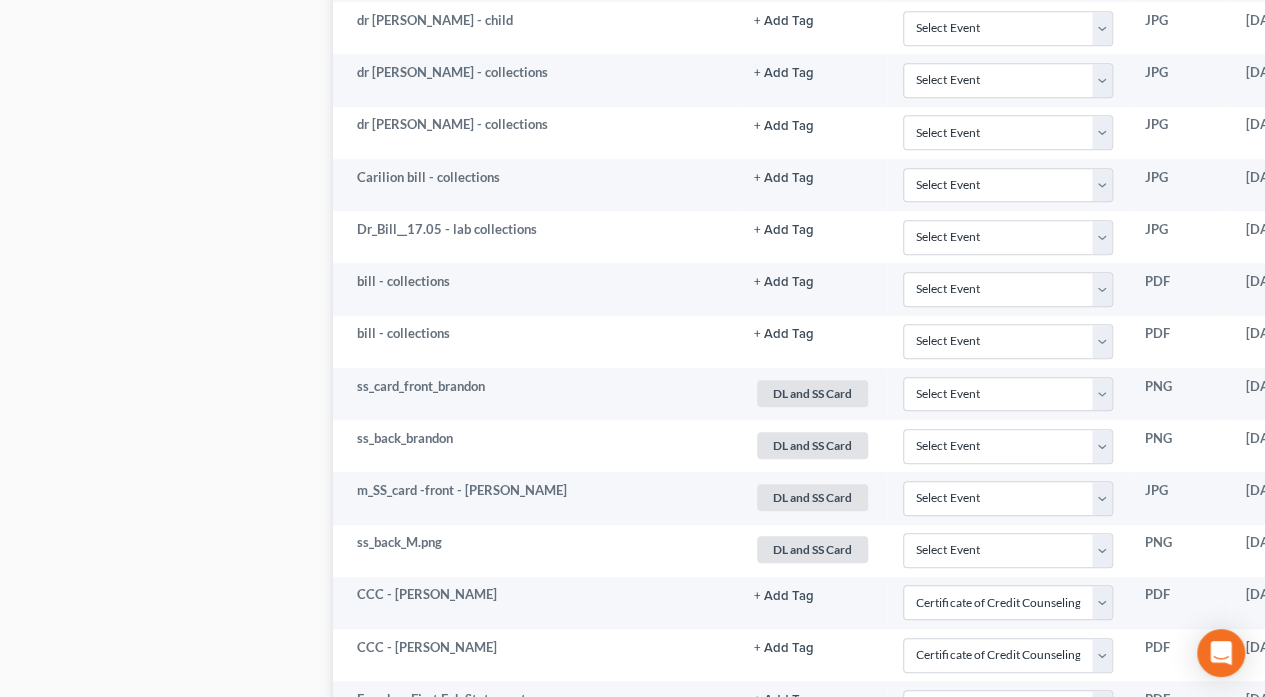 scroll, scrollTop: 4400, scrollLeft: 0, axis: vertical 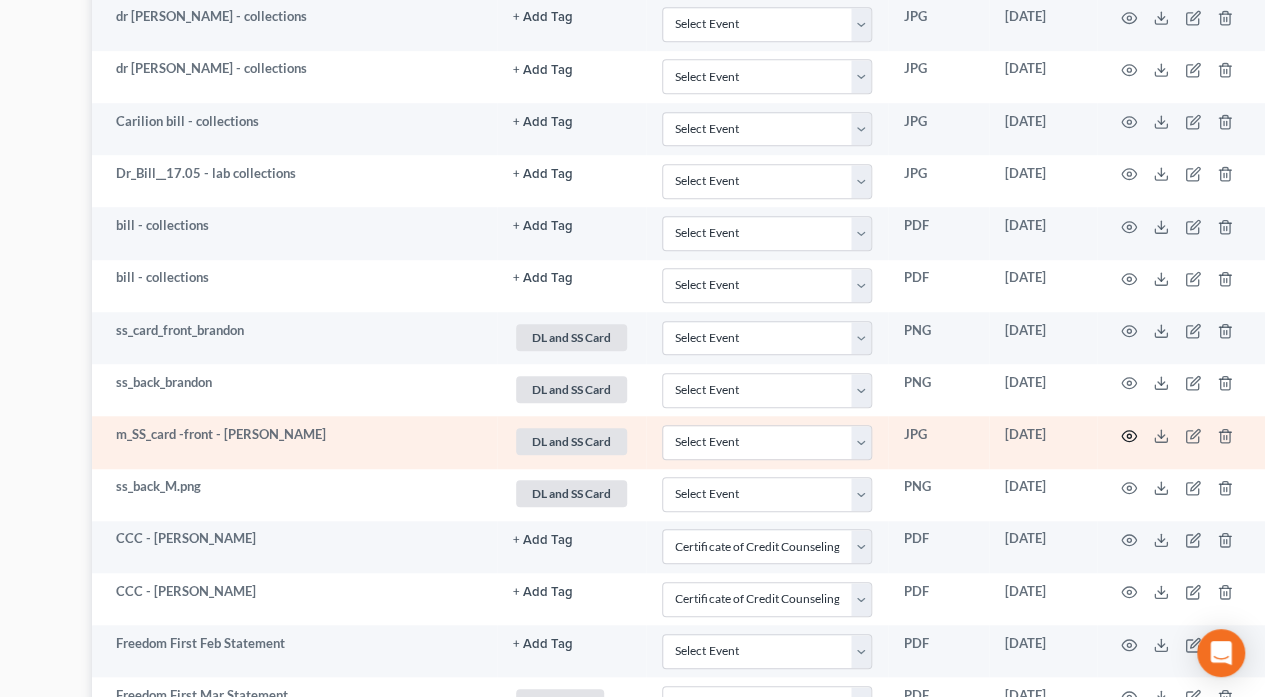 click 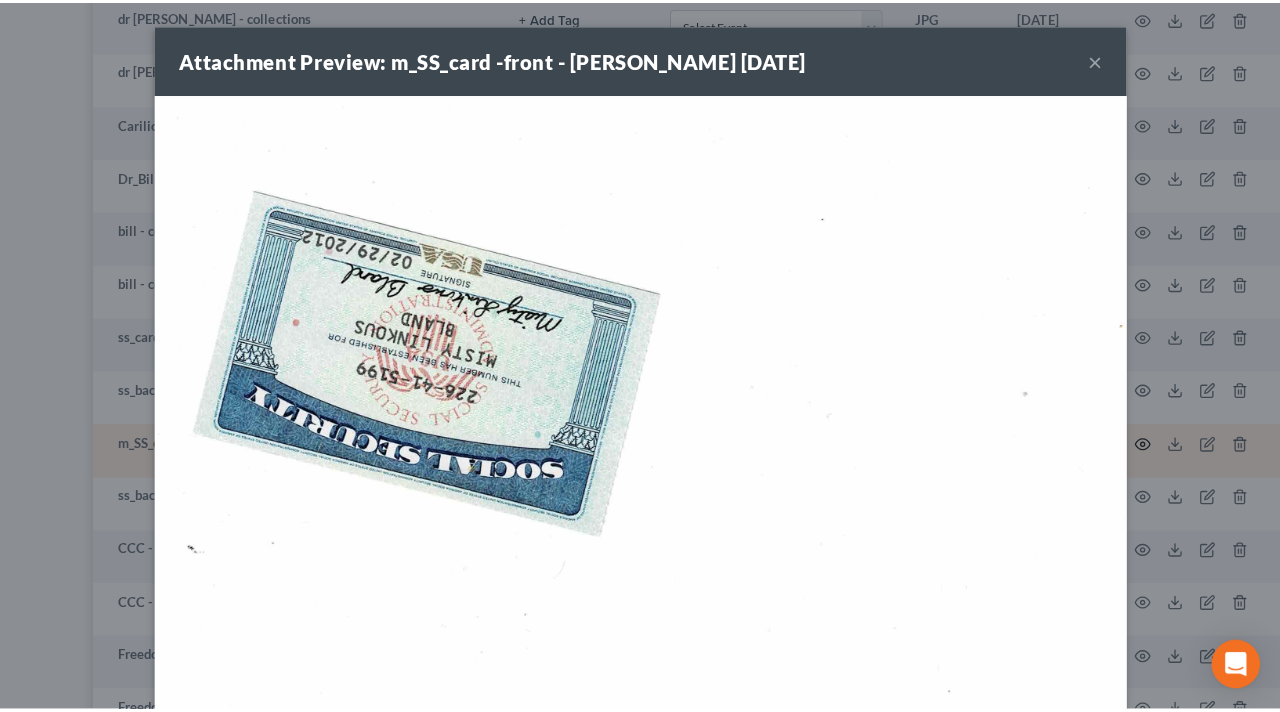 scroll, scrollTop: 4400, scrollLeft: 232, axis: both 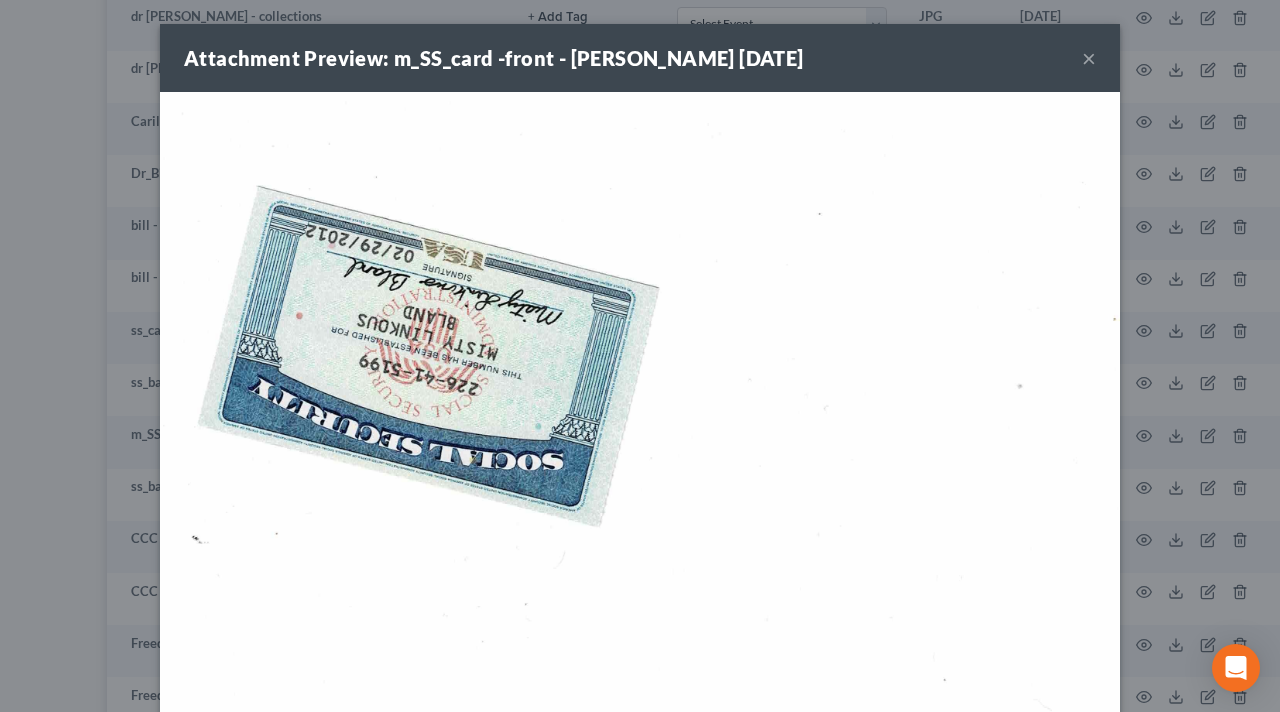 click on "×" at bounding box center [1089, 58] 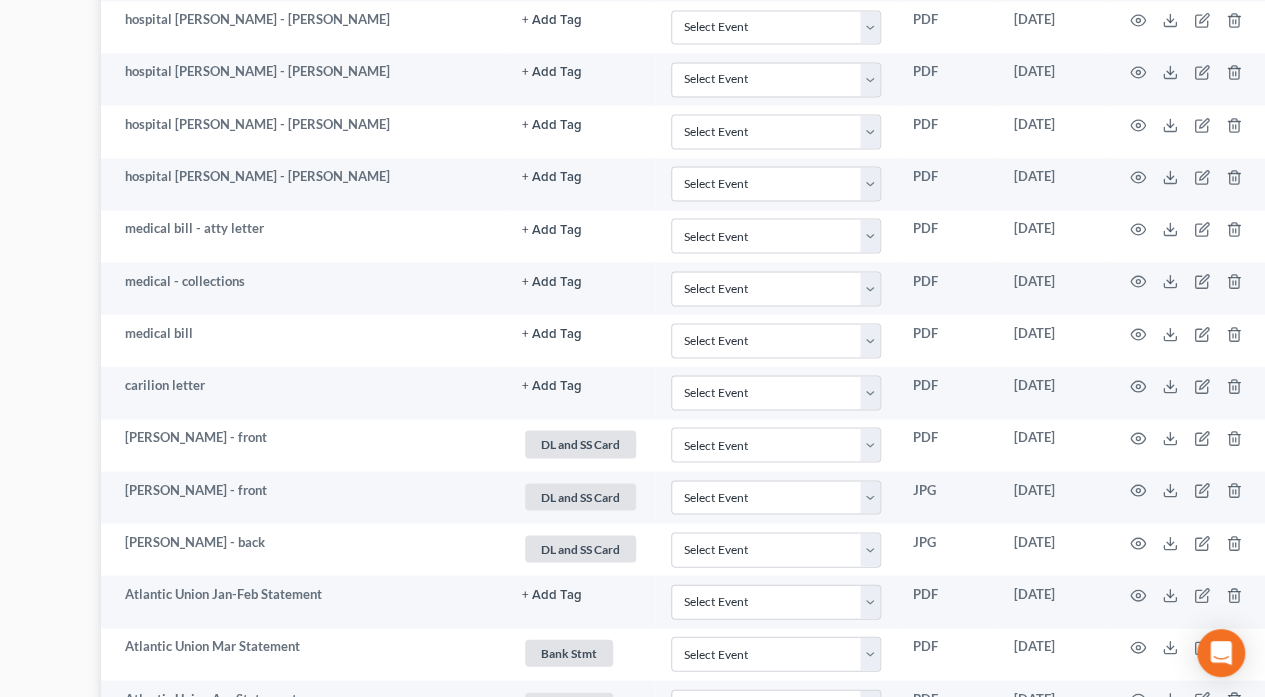 scroll, scrollTop: 5600, scrollLeft: 232, axis: both 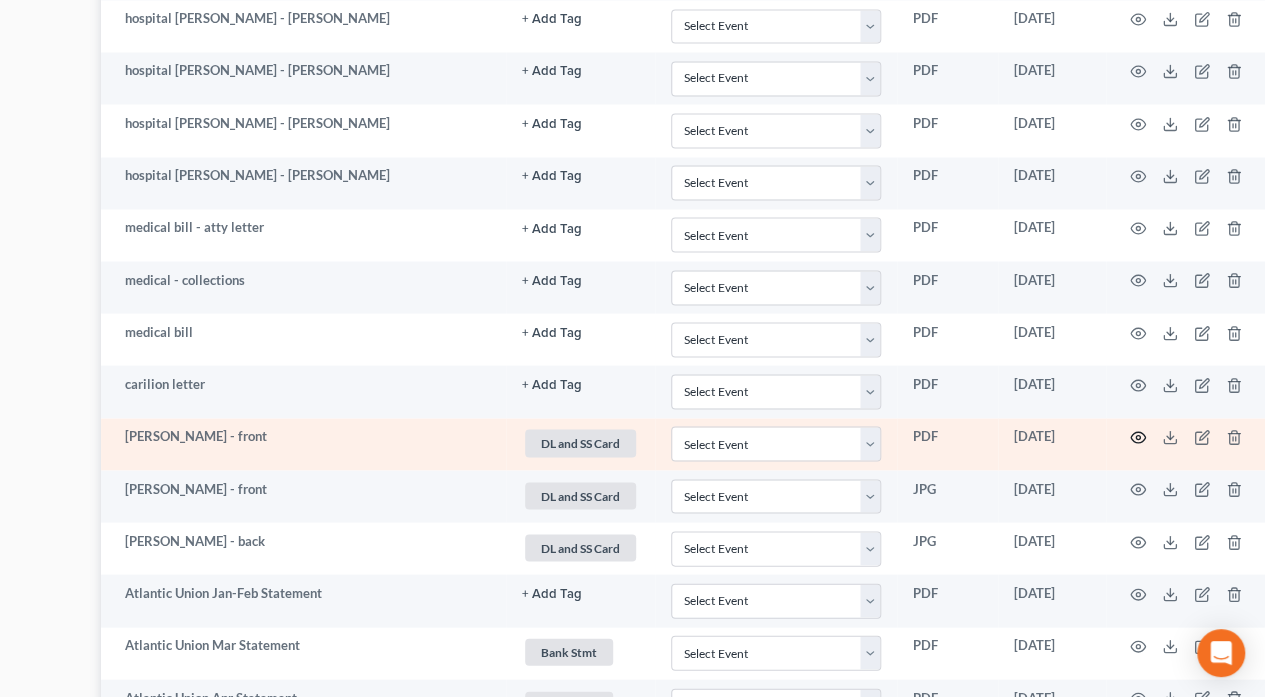 click 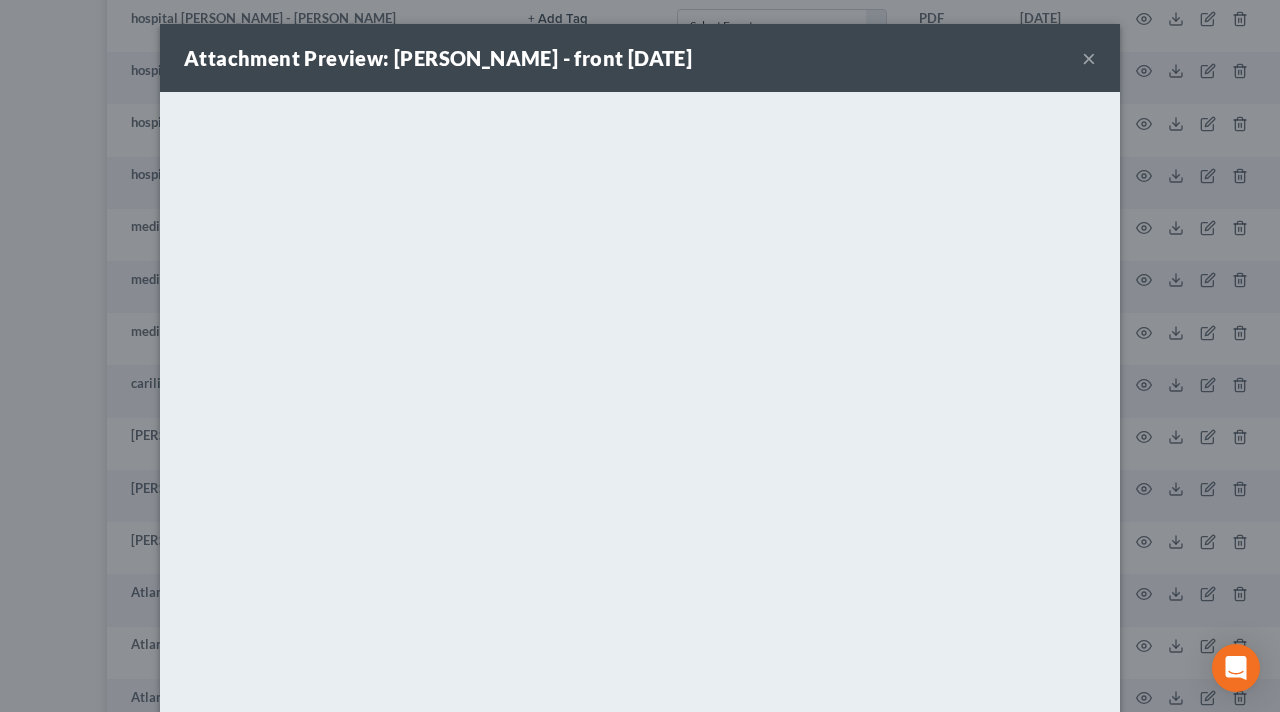 click on "×" at bounding box center [1089, 58] 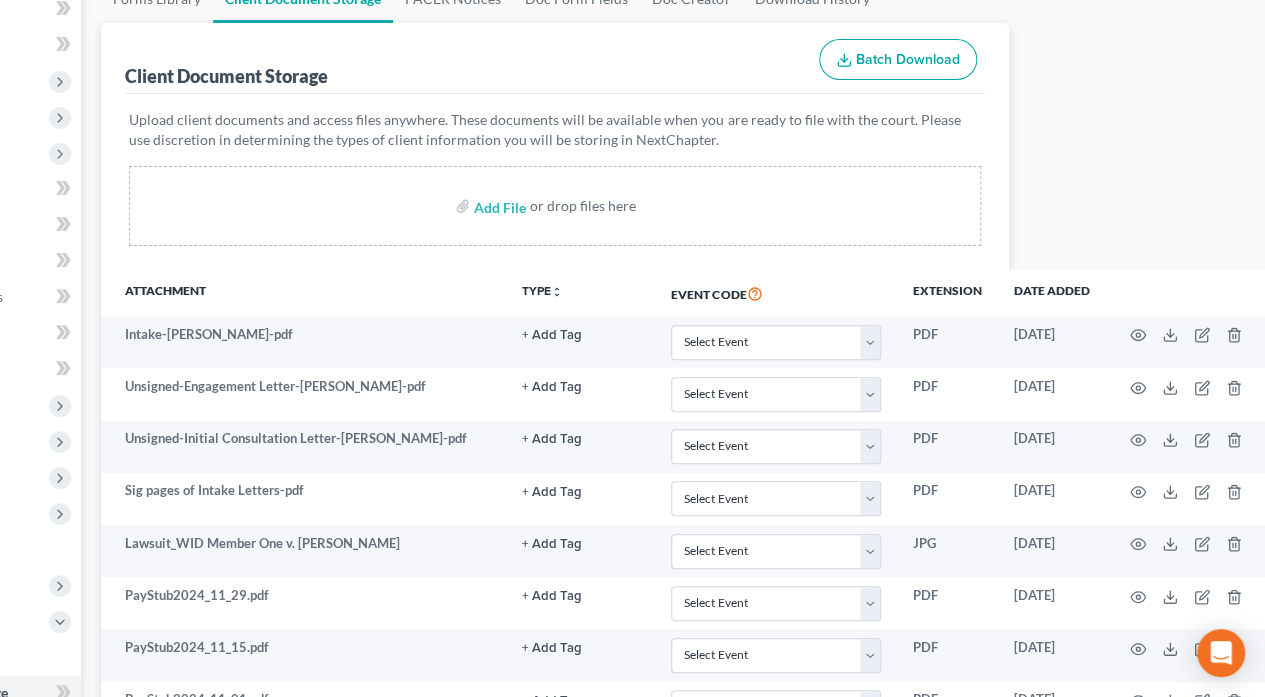scroll, scrollTop: 0, scrollLeft: 232, axis: horizontal 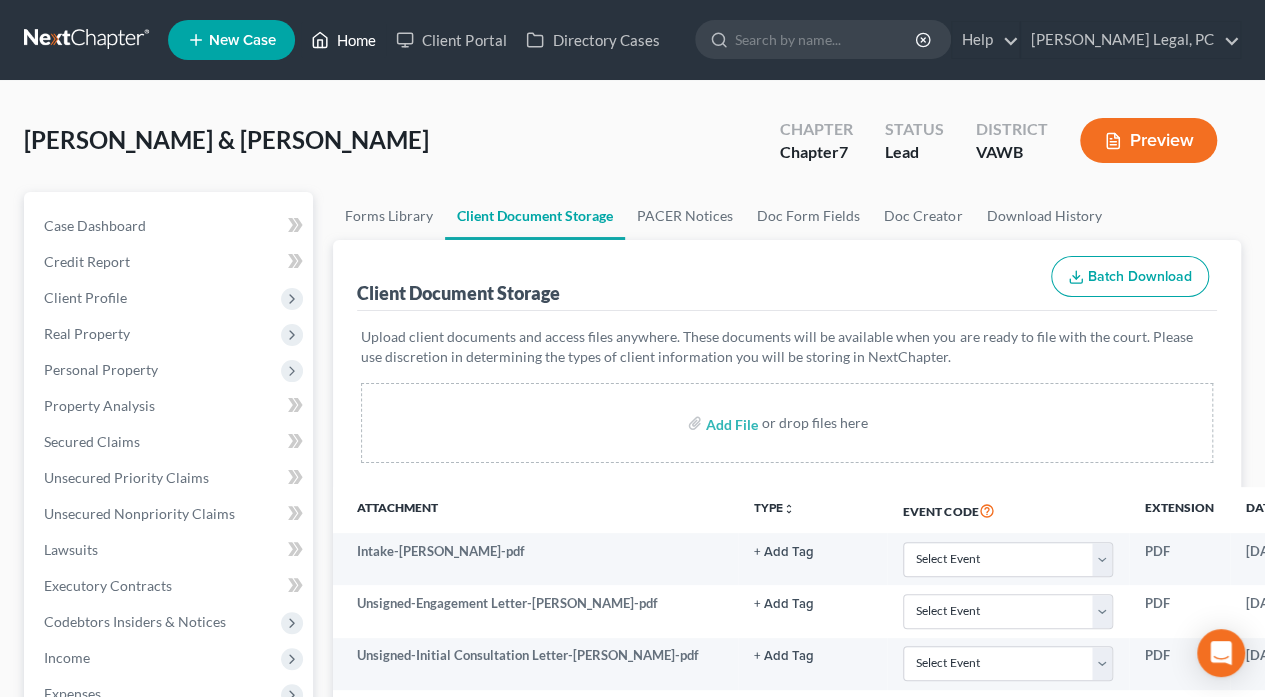 drag, startPoint x: 350, startPoint y: 35, endPoint x: 236, endPoint y: 1, distance: 118.96218 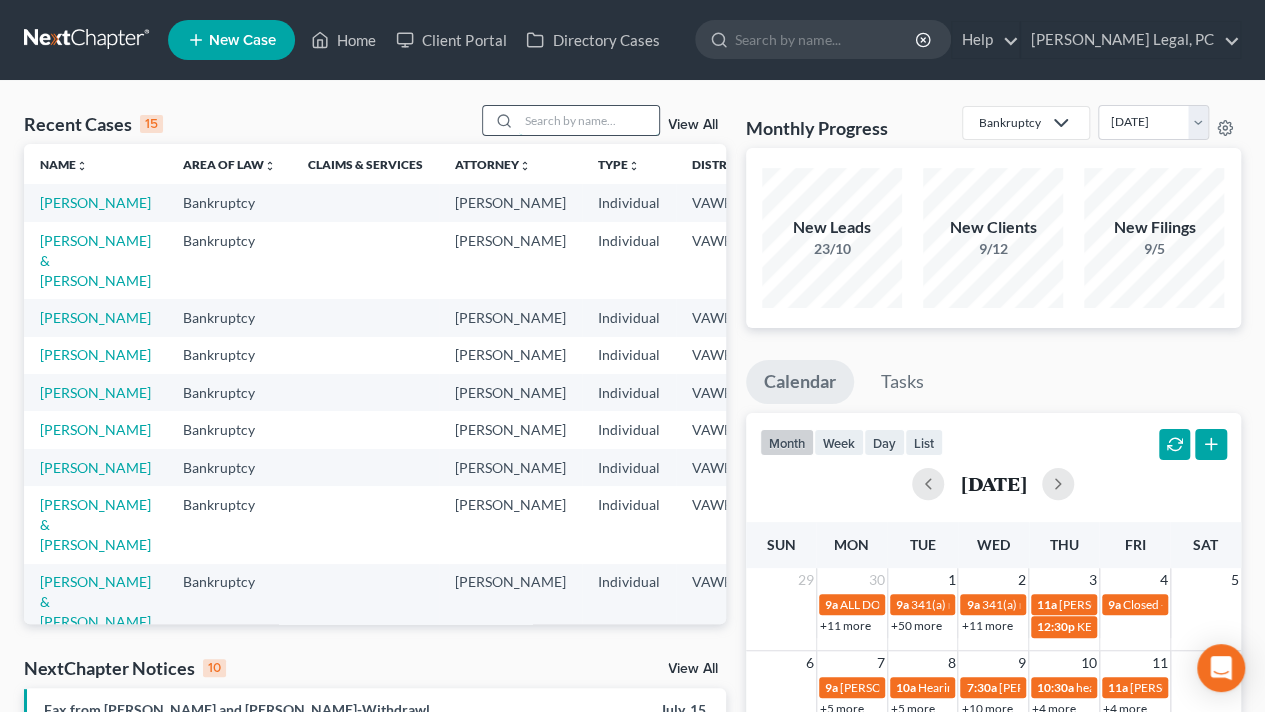click at bounding box center [589, 120] 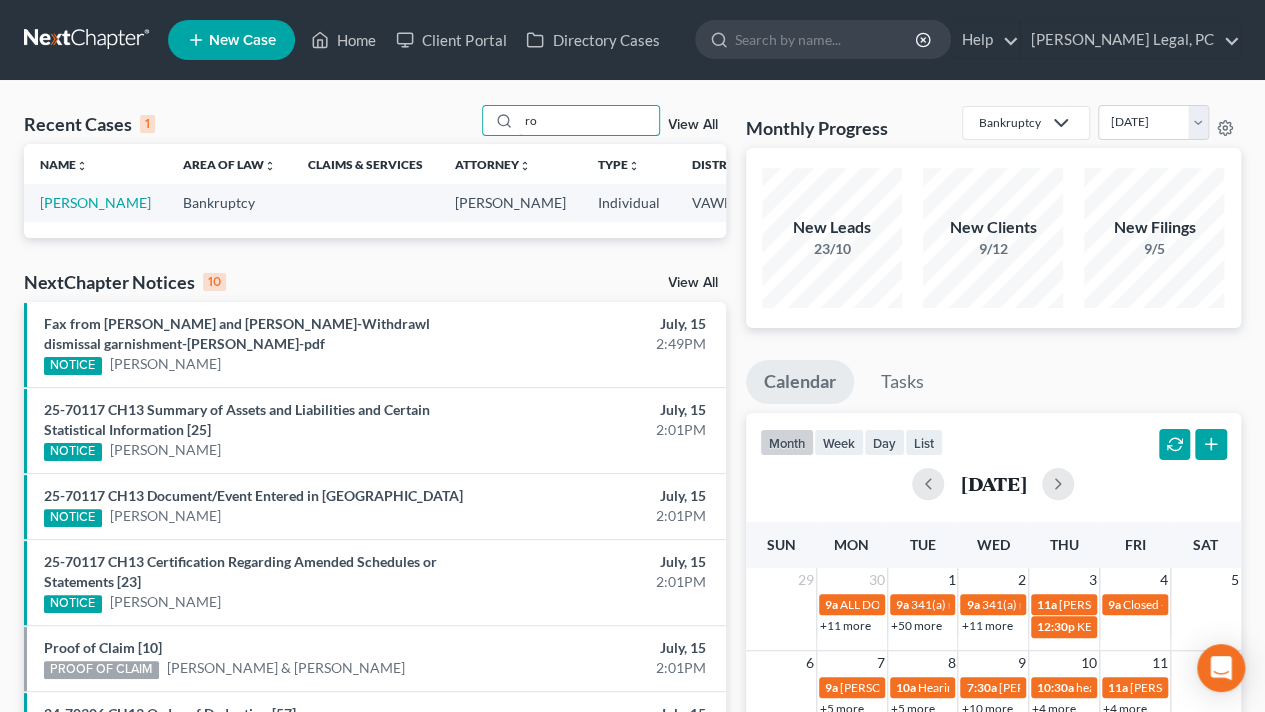 type on "r" 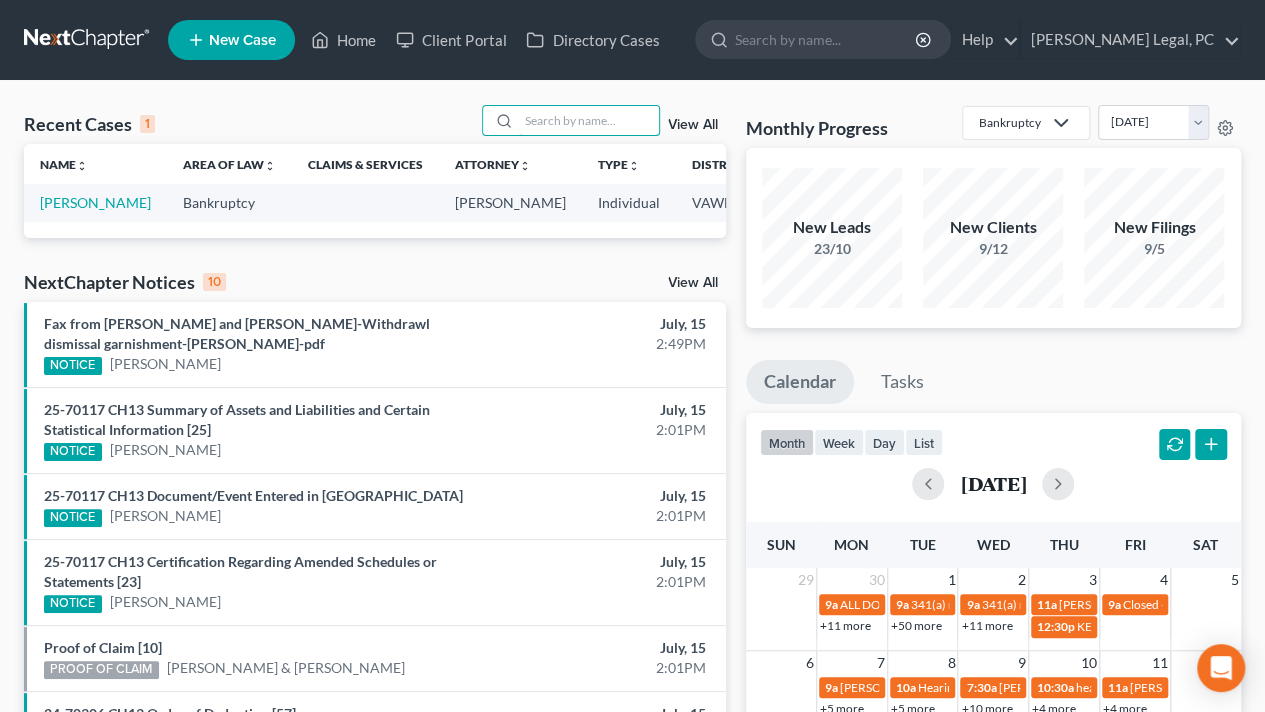 type 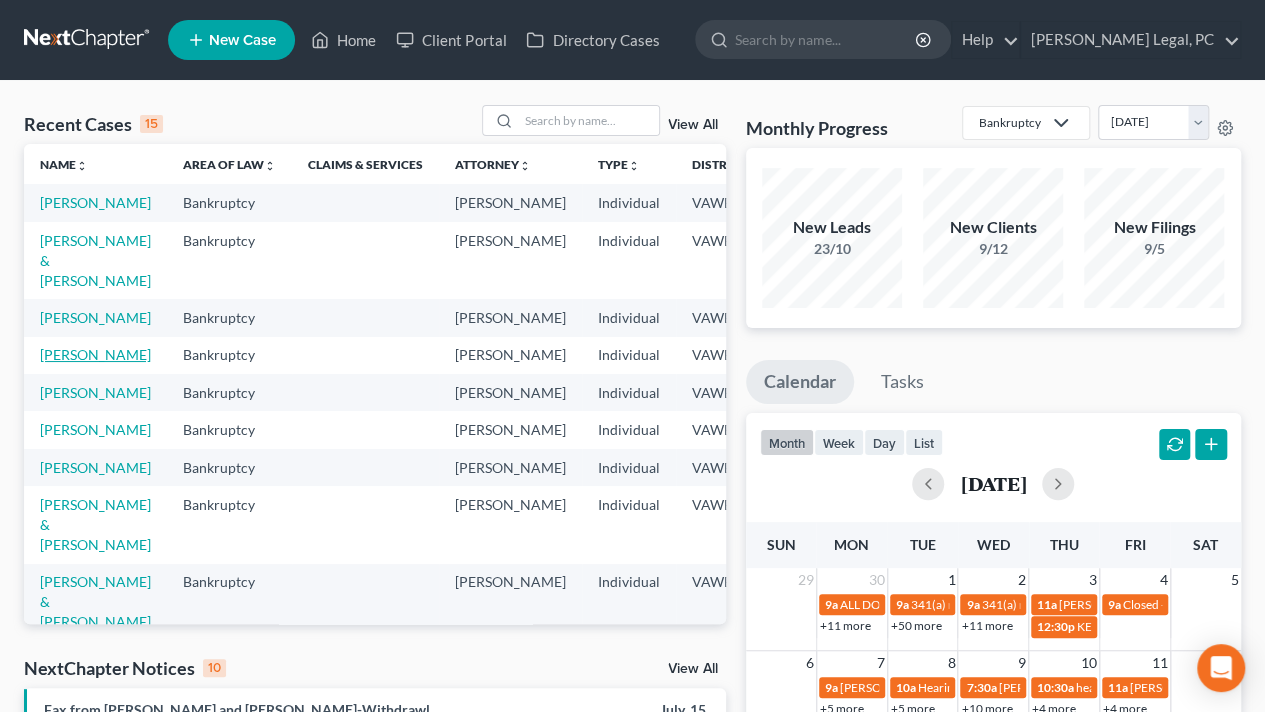 click on "[PERSON_NAME]" at bounding box center [95, 354] 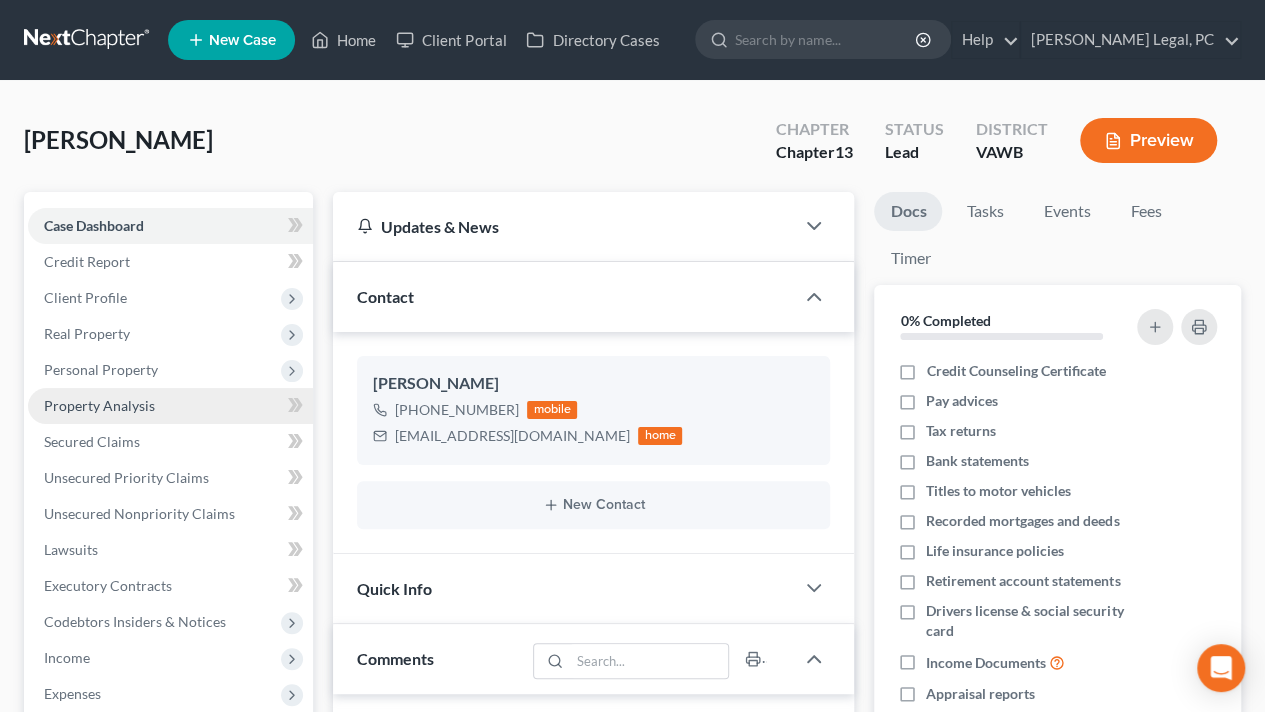 scroll, scrollTop: 1211, scrollLeft: 0, axis: vertical 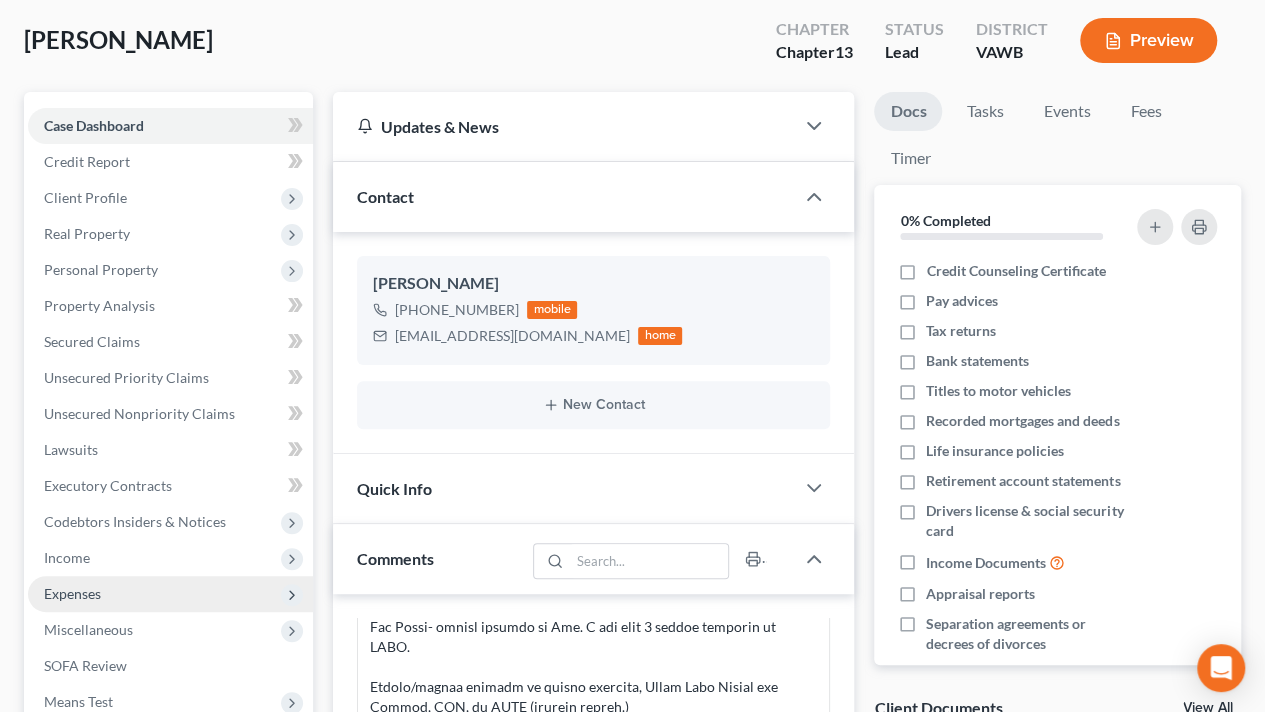 click on "Expenses" at bounding box center [72, 593] 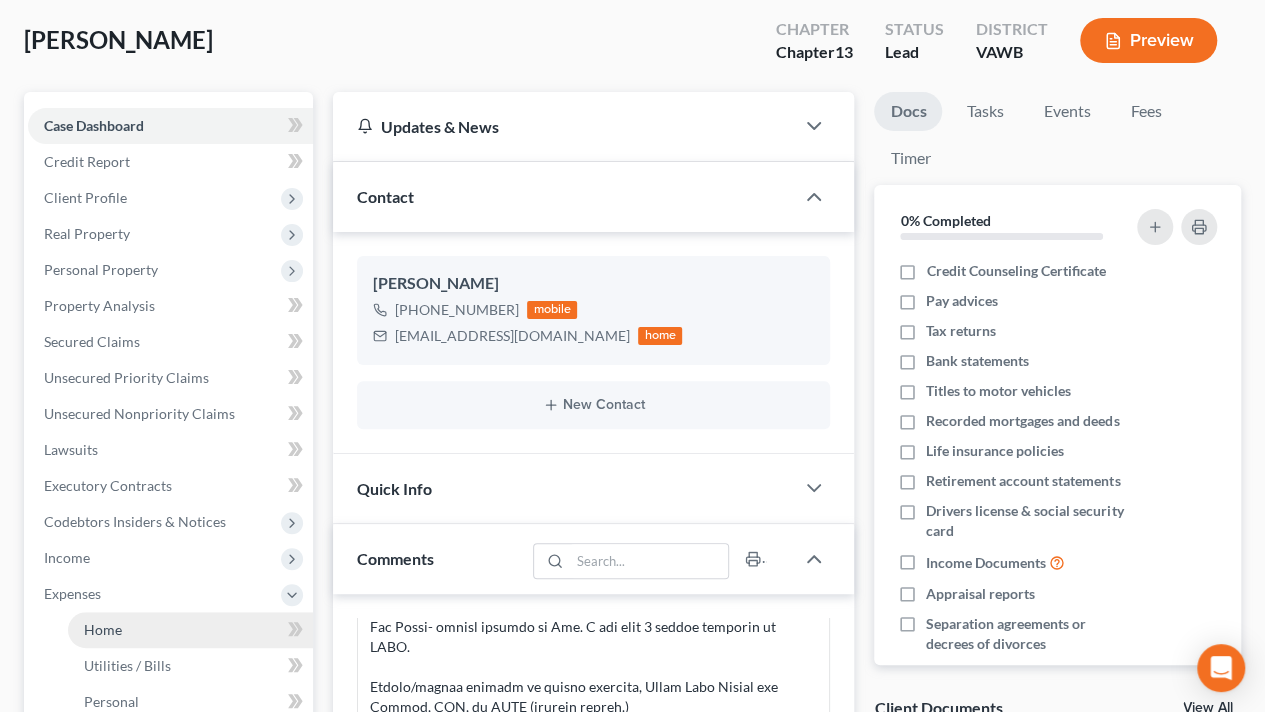 click on "Home" at bounding box center (190, 630) 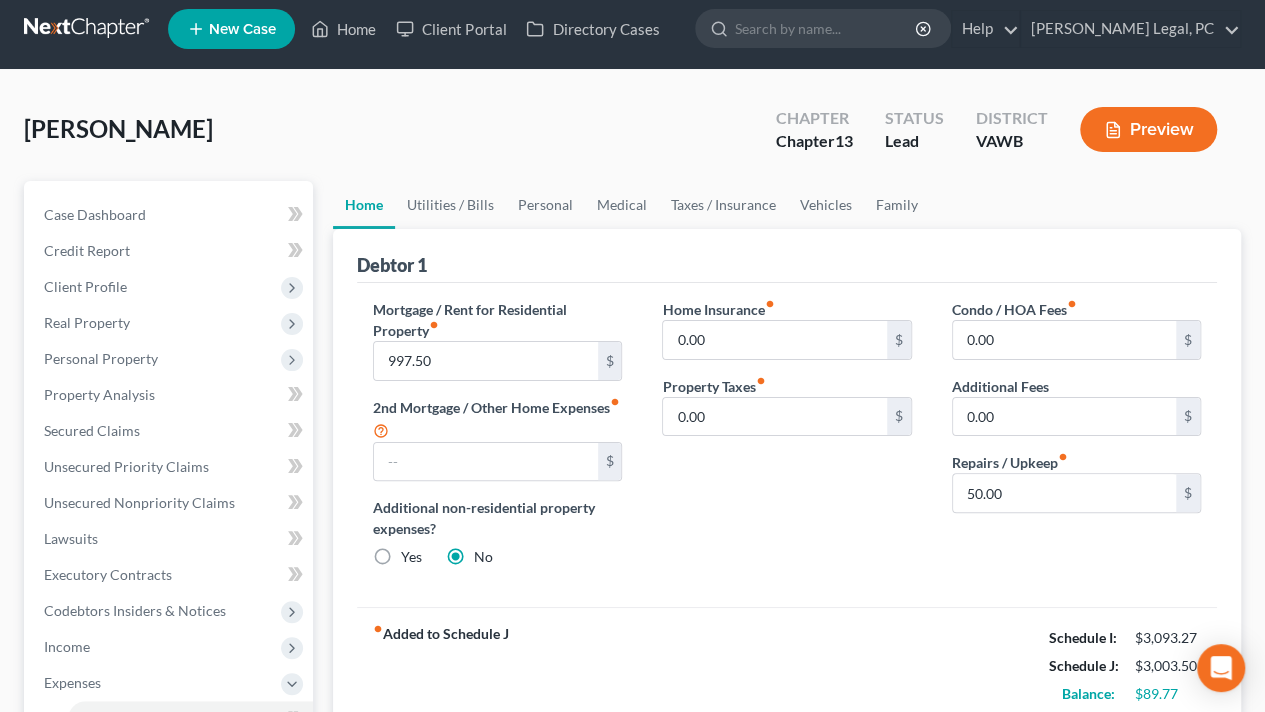 scroll, scrollTop: 0, scrollLeft: 0, axis: both 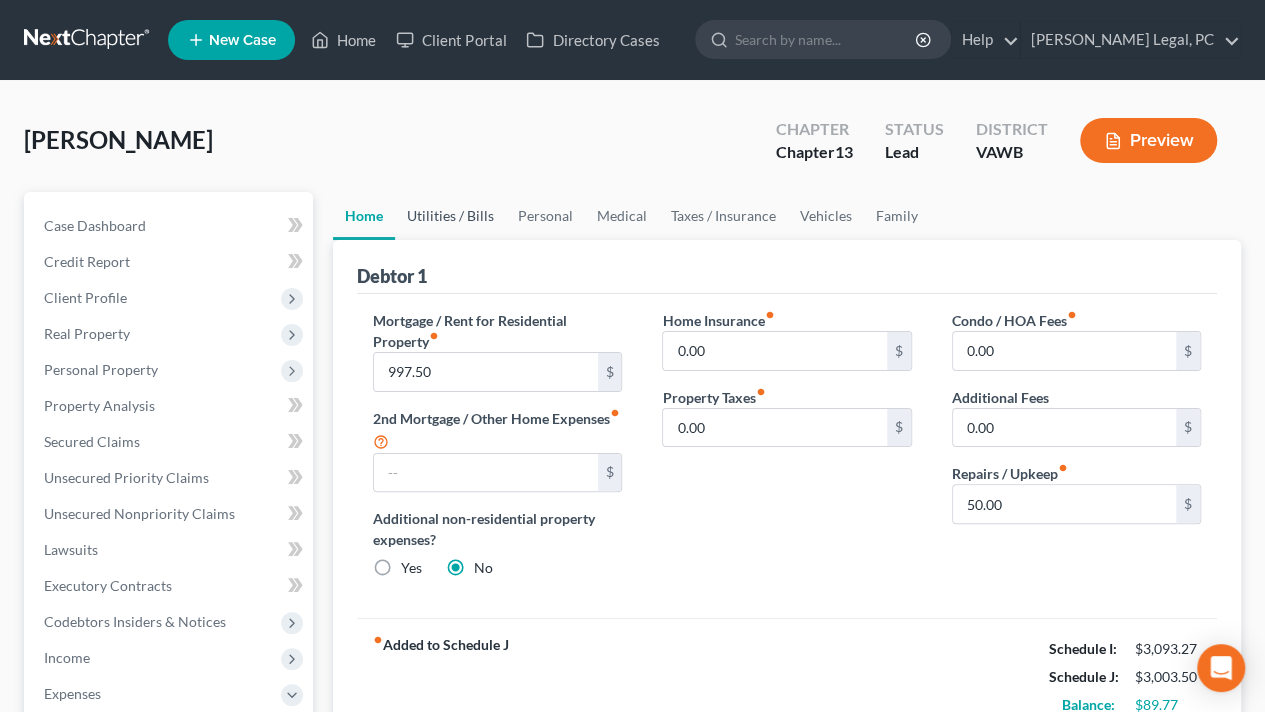 click on "Utilities / Bills" at bounding box center [450, 216] 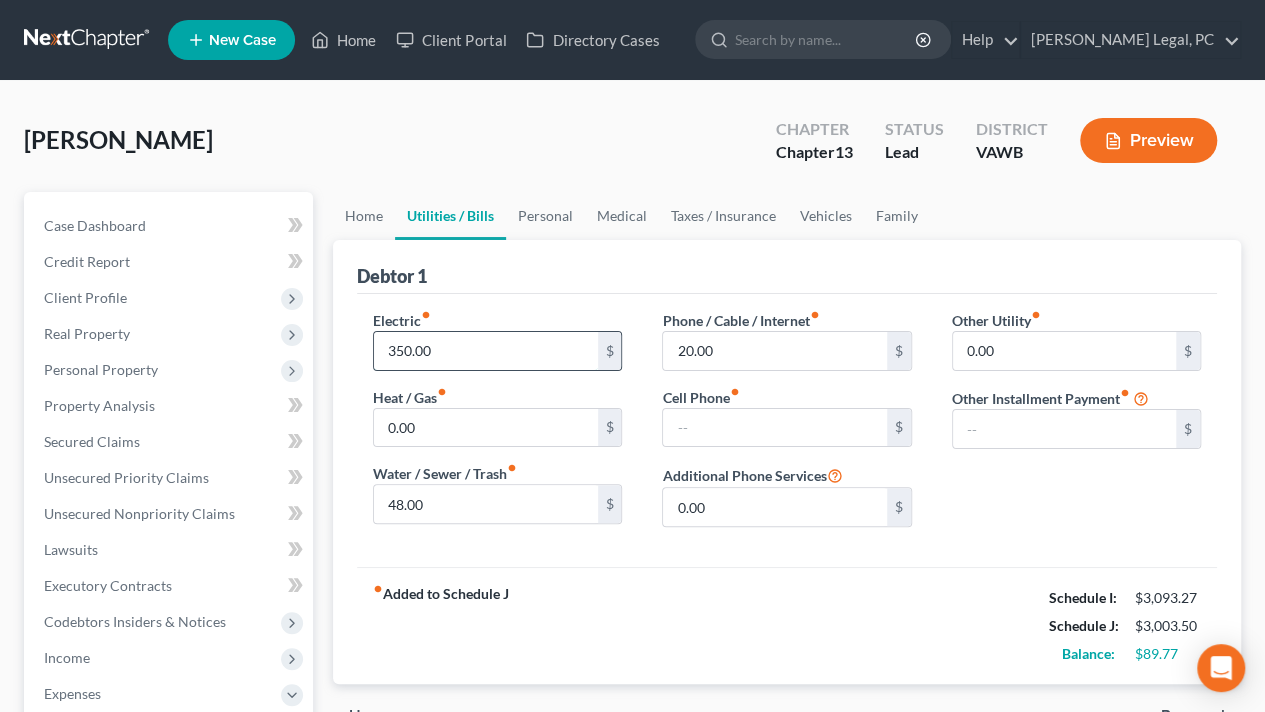click on "350.00" at bounding box center (485, 351) 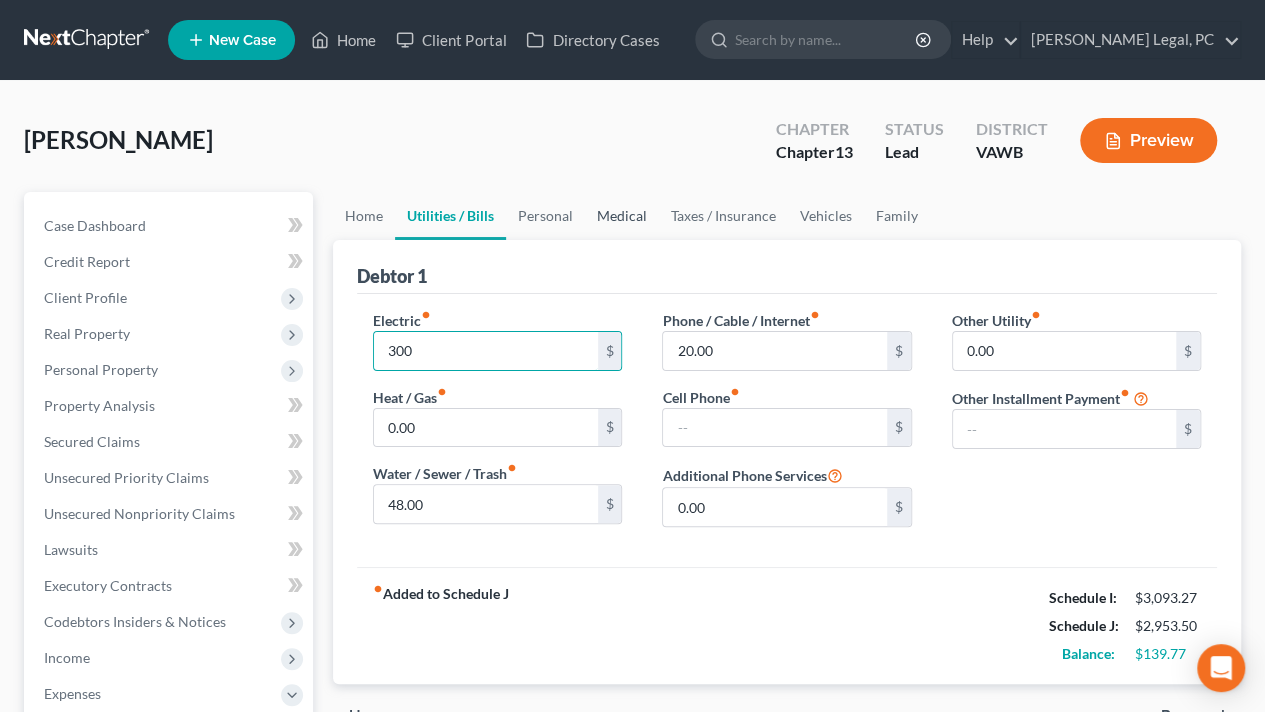 type on "300" 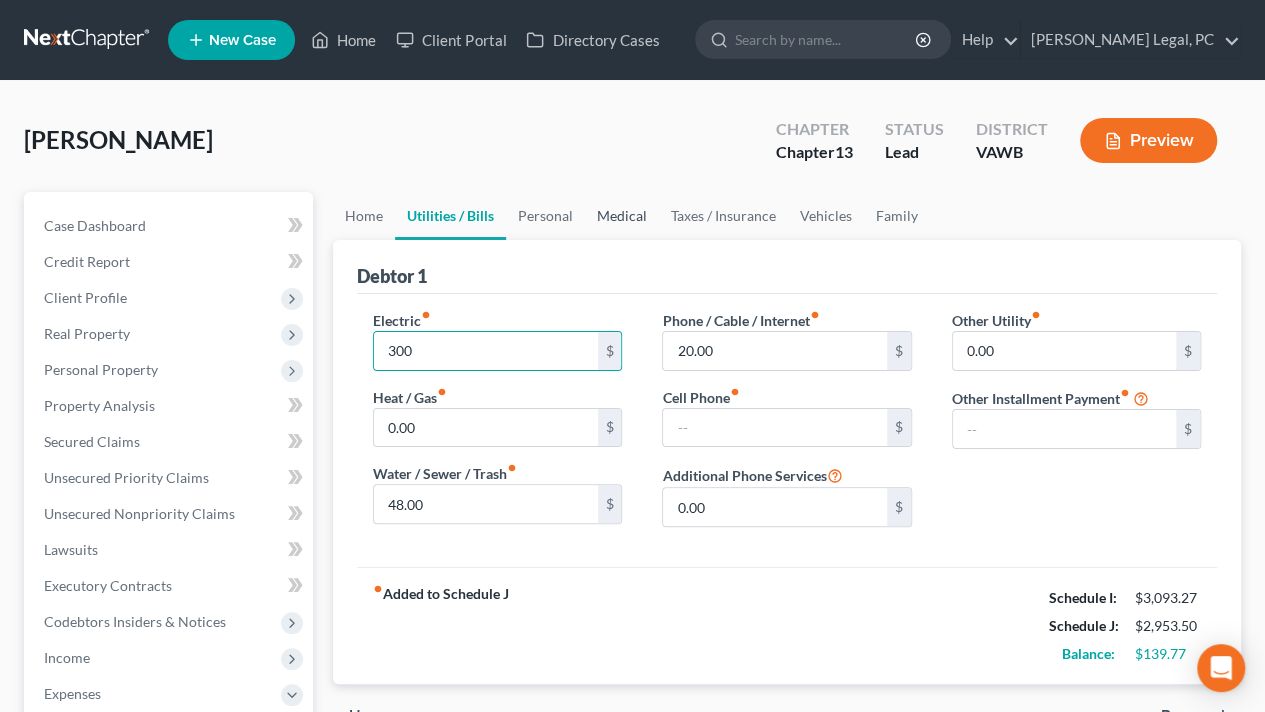 click on "Medical" at bounding box center (622, 216) 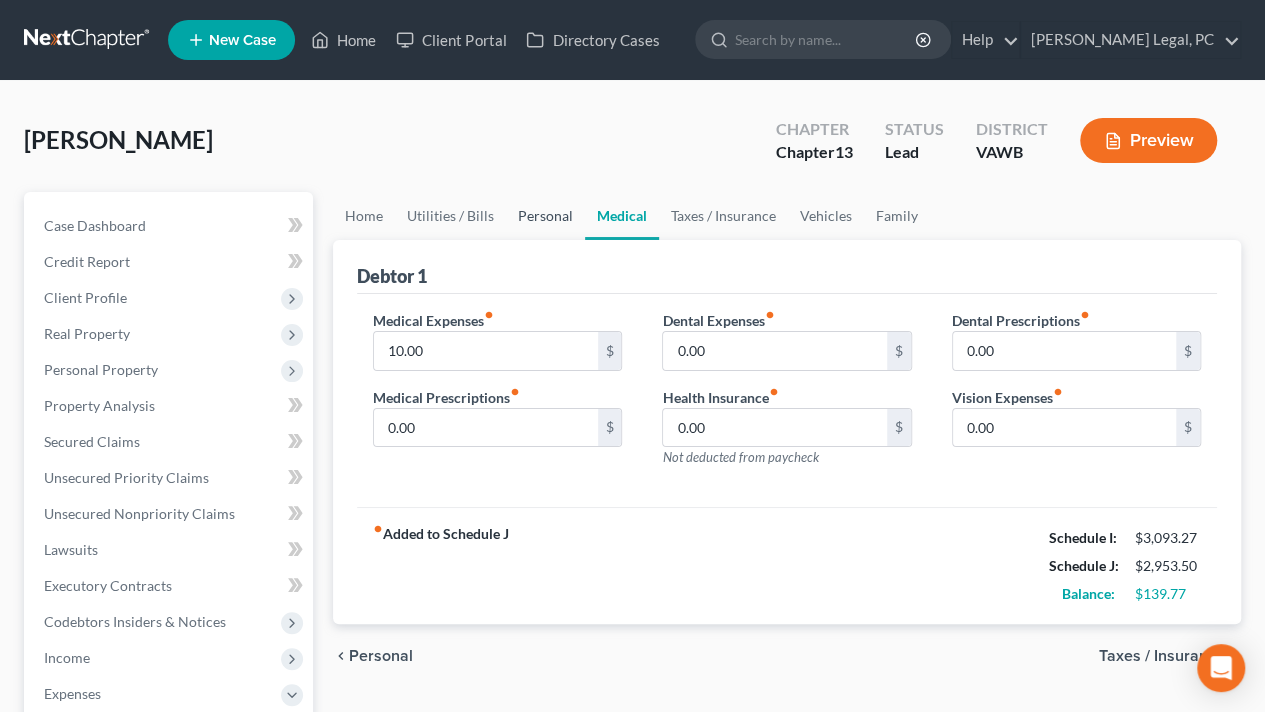 click on "Personal" at bounding box center [545, 216] 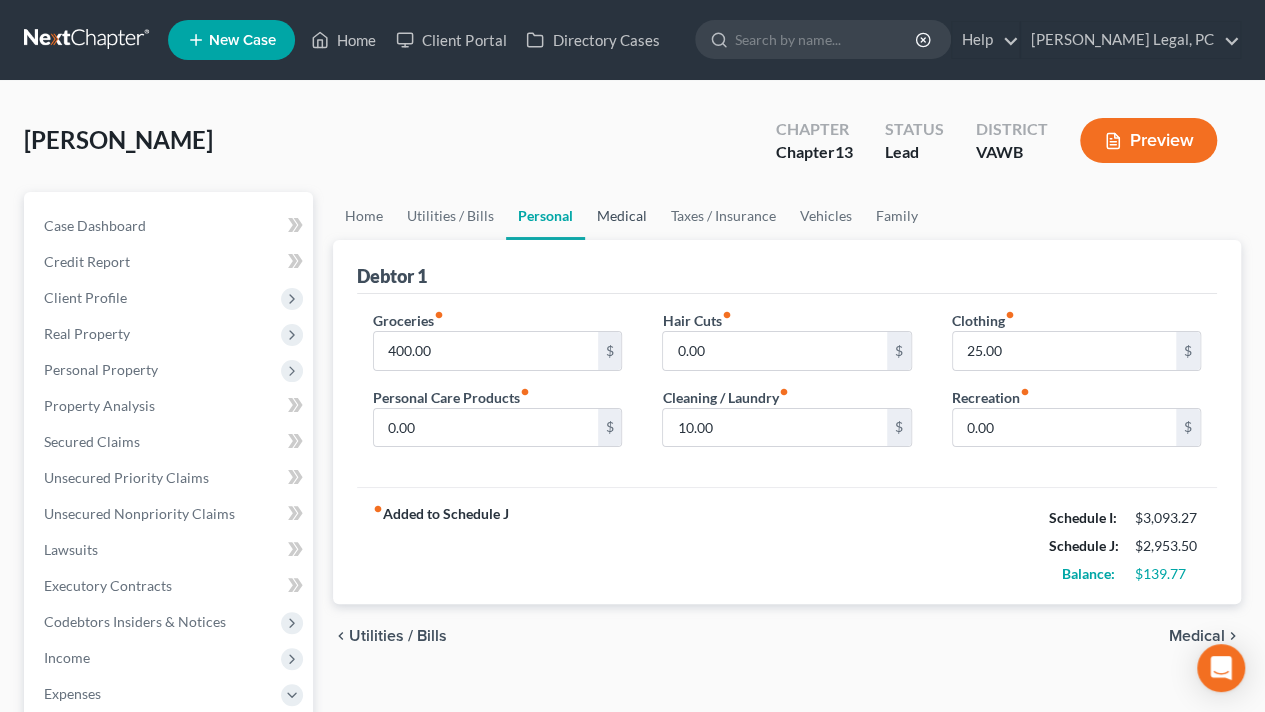 click on "Medical" at bounding box center (622, 216) 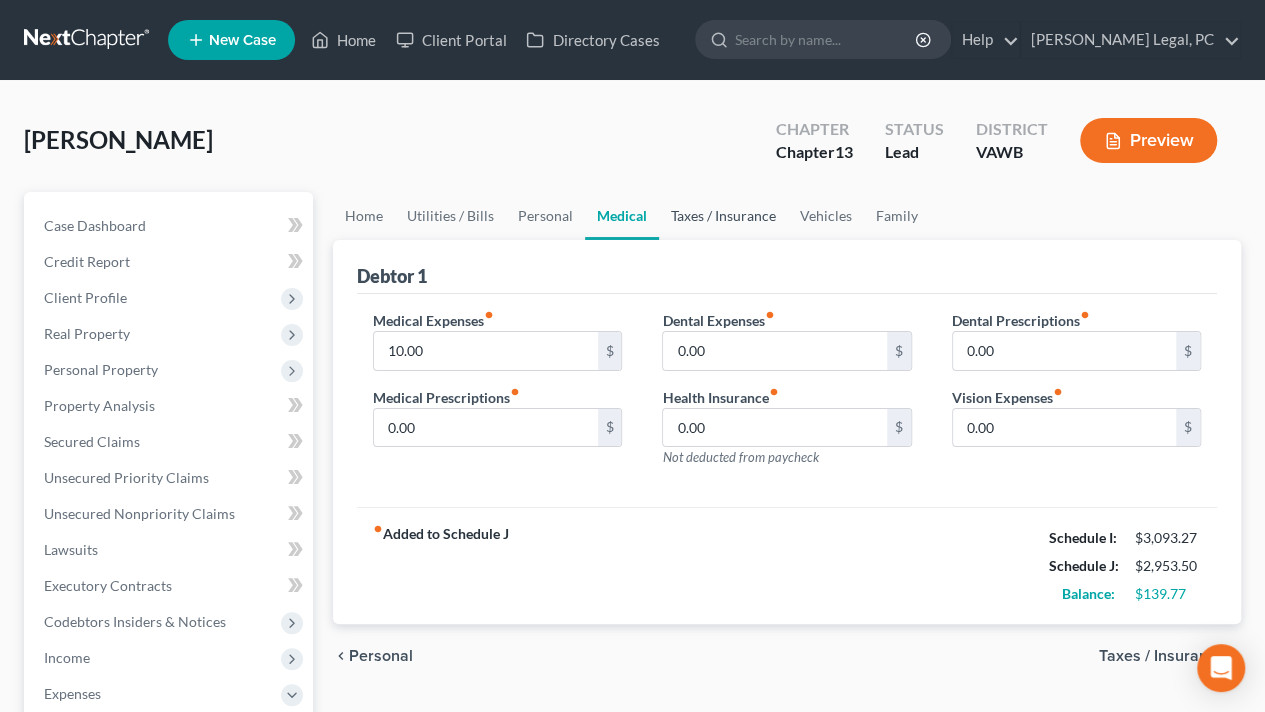 click on "Taxes / Insurance" at bounding box center [723, 216] 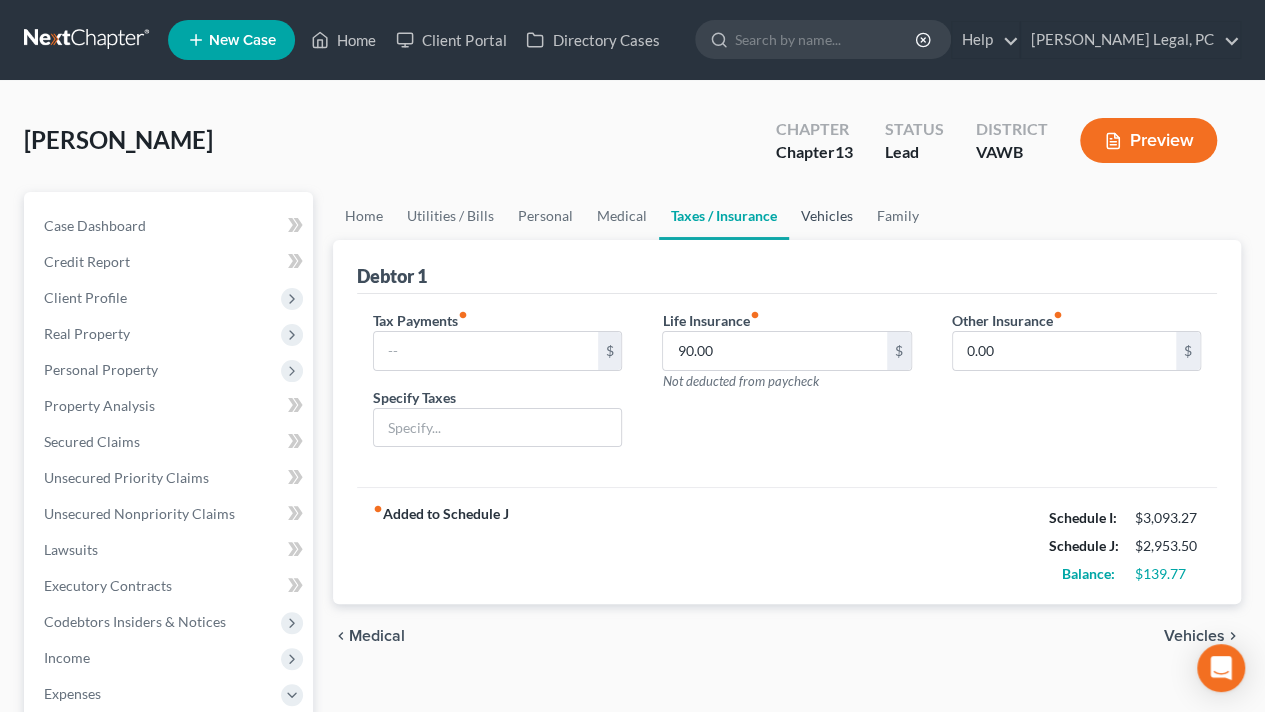 click on "Vehicles" at bounding box center [827, 216] 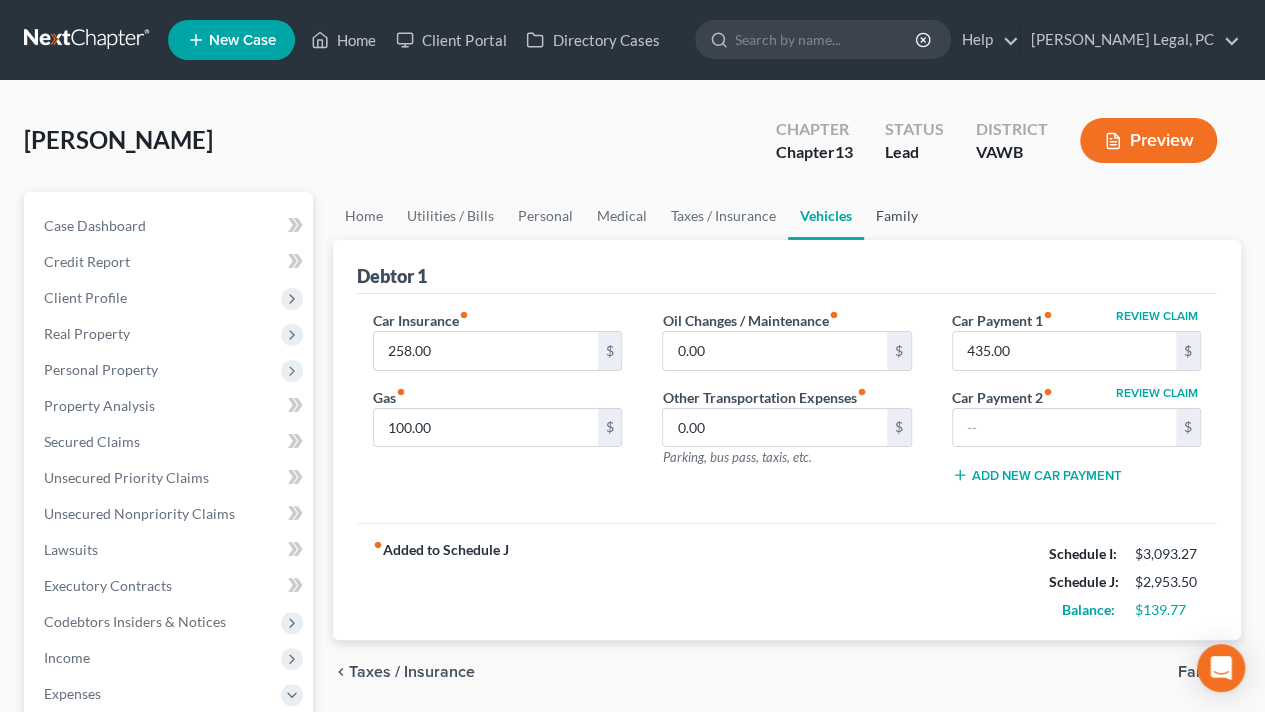 click on "Family" at bounding box center [897, 216] 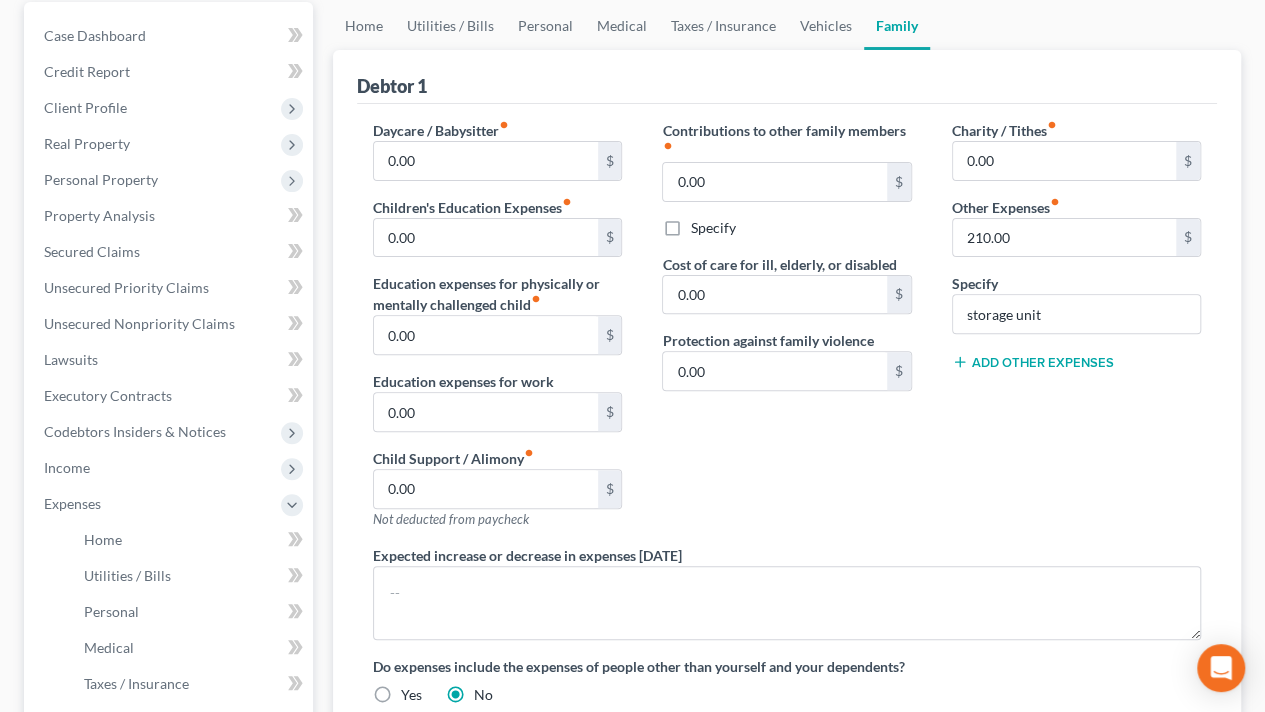 scroll, scrollTop: 0, scrollLeft: 0, axis: both 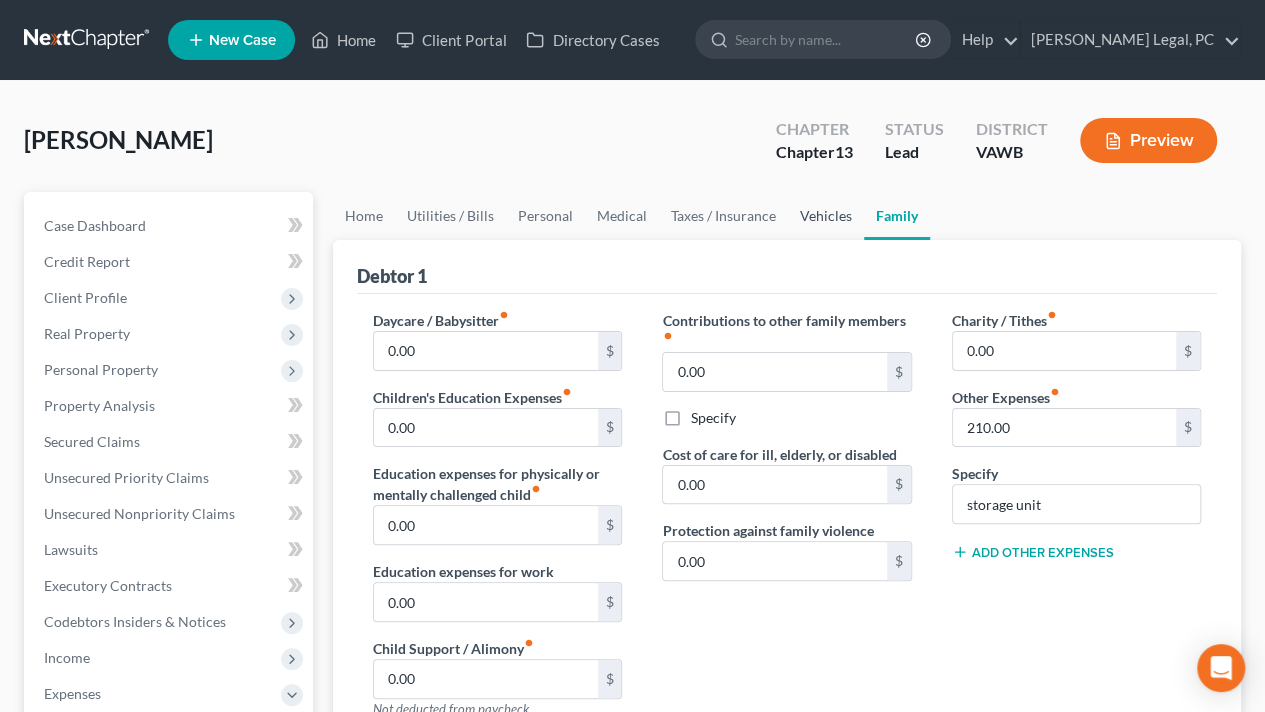 click on "Vehicles" at bounding box center (826, 216) 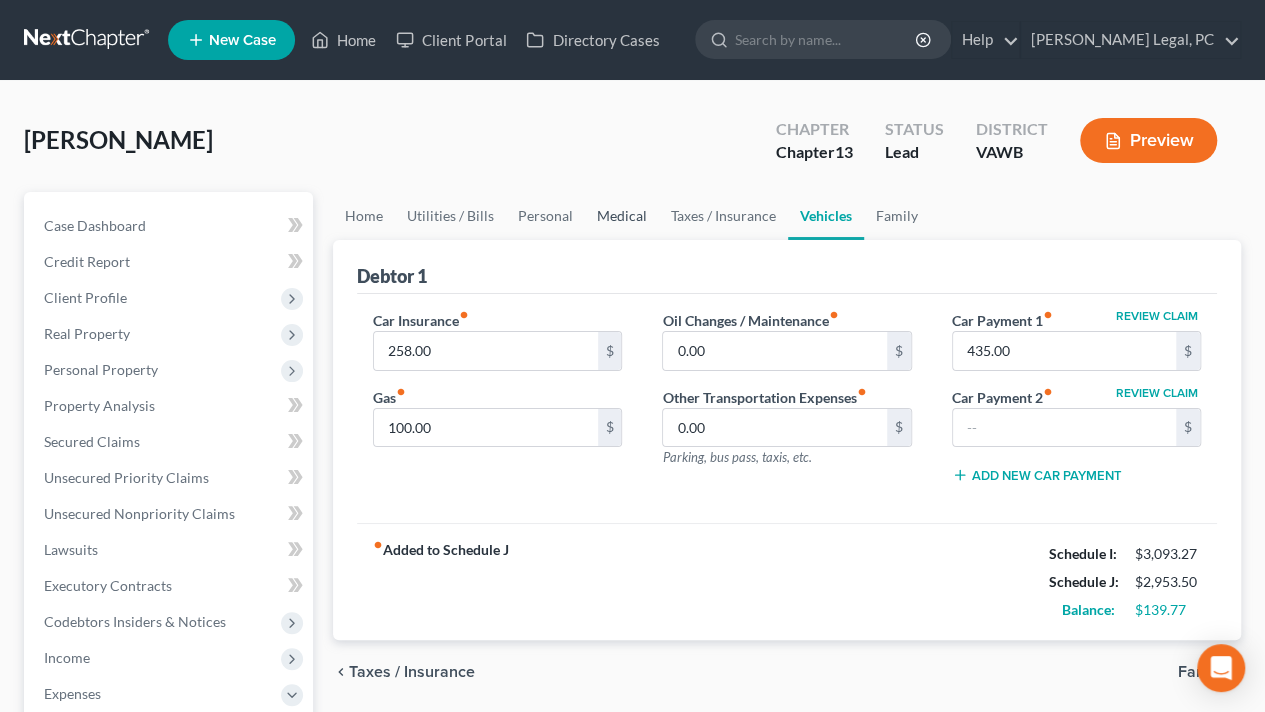click on "Medical" at bounding box center [622, 216] 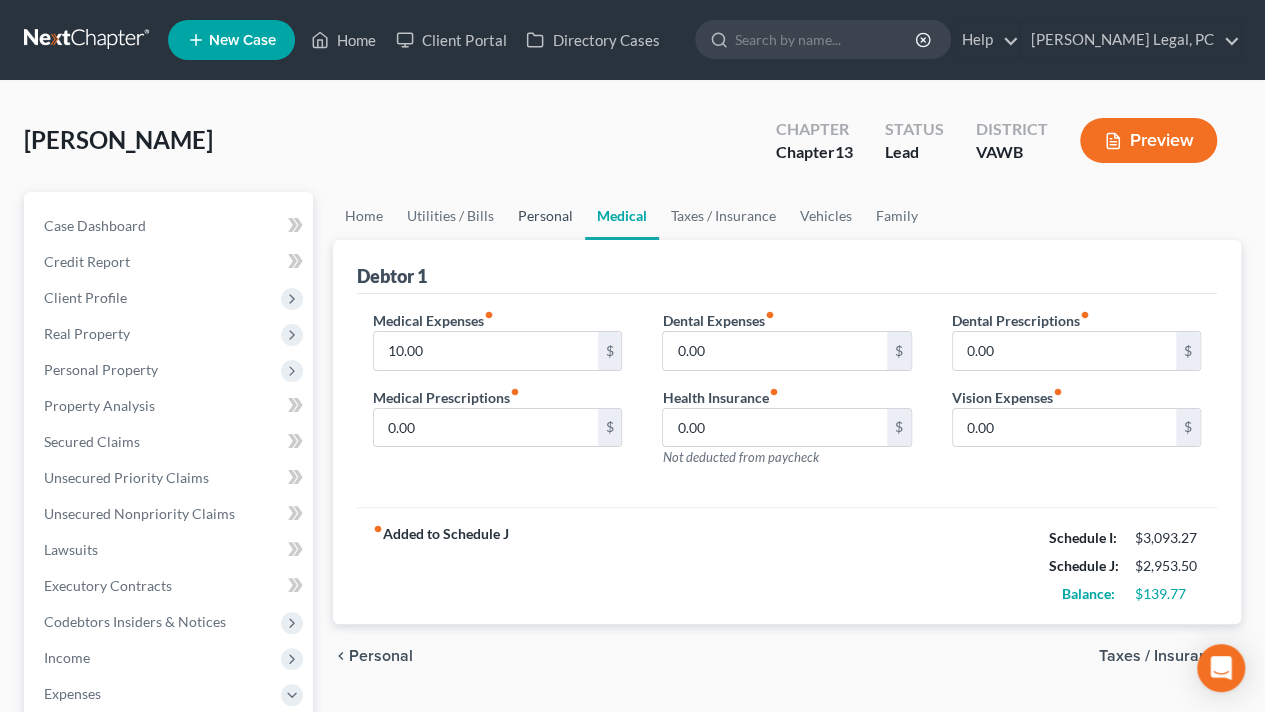 click on "Personal" at bounding box center [545, 216] 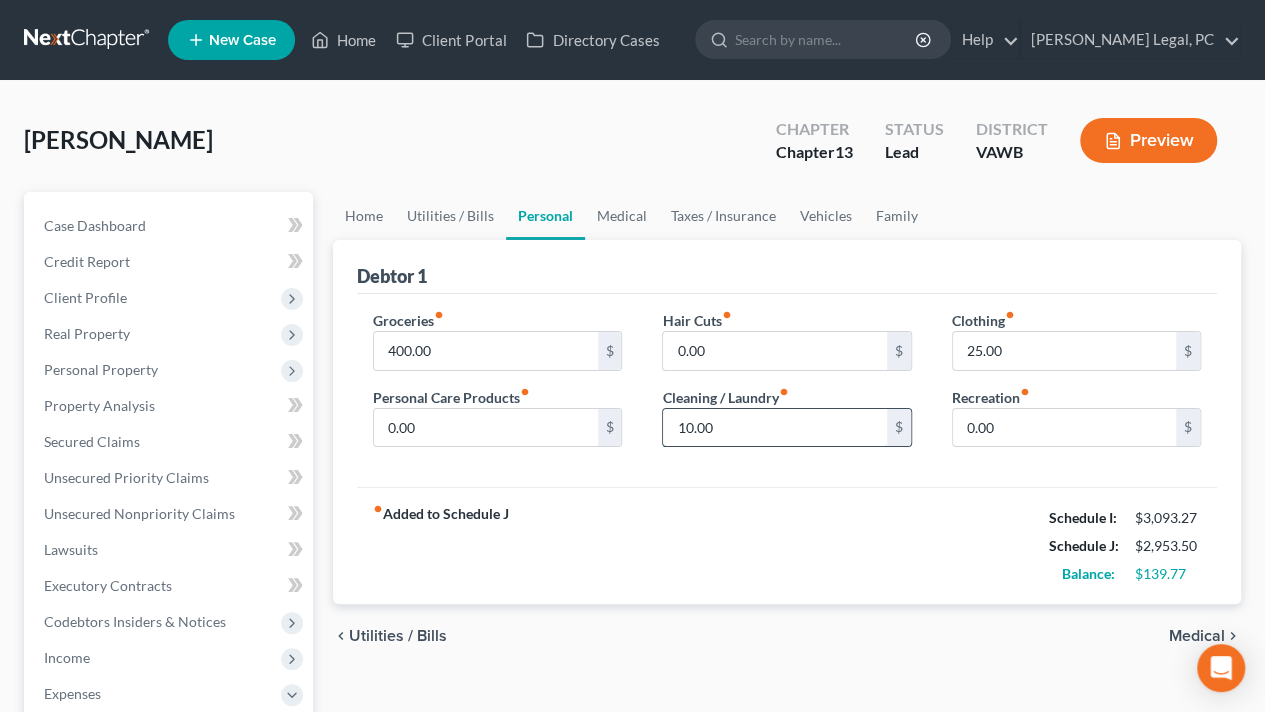 click on "10.00" at bounding box center [774, 428] 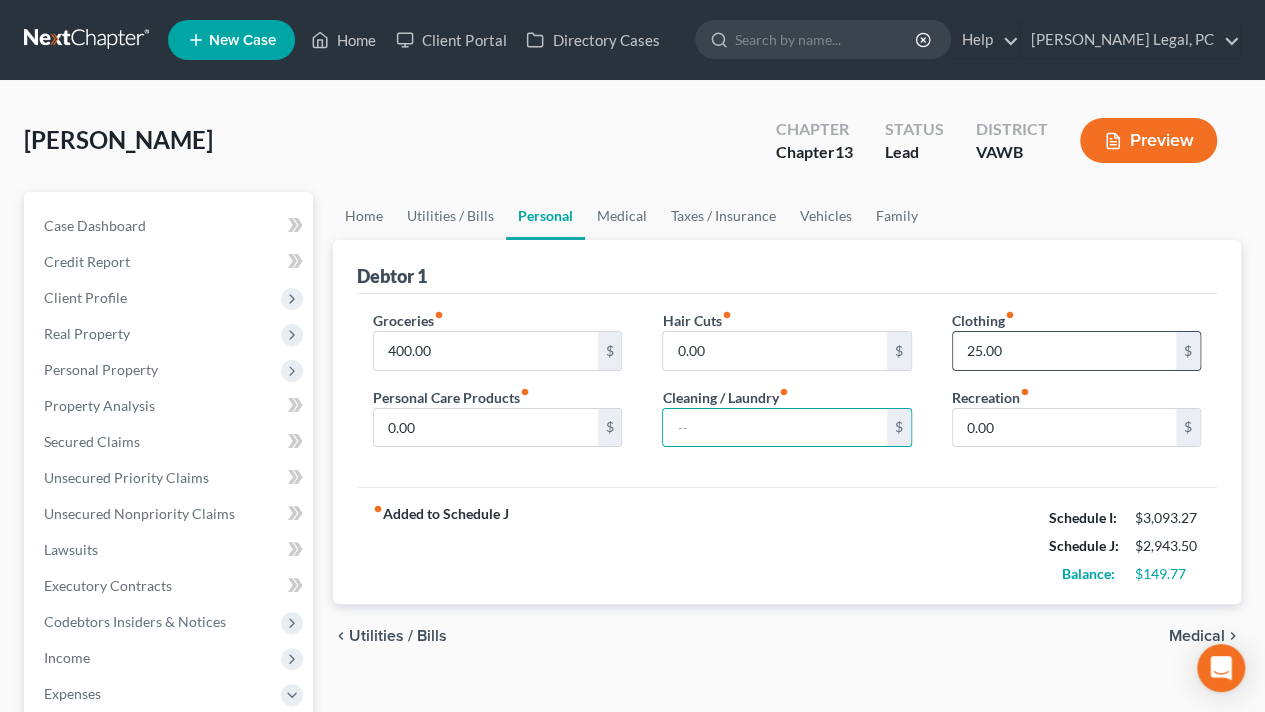 type 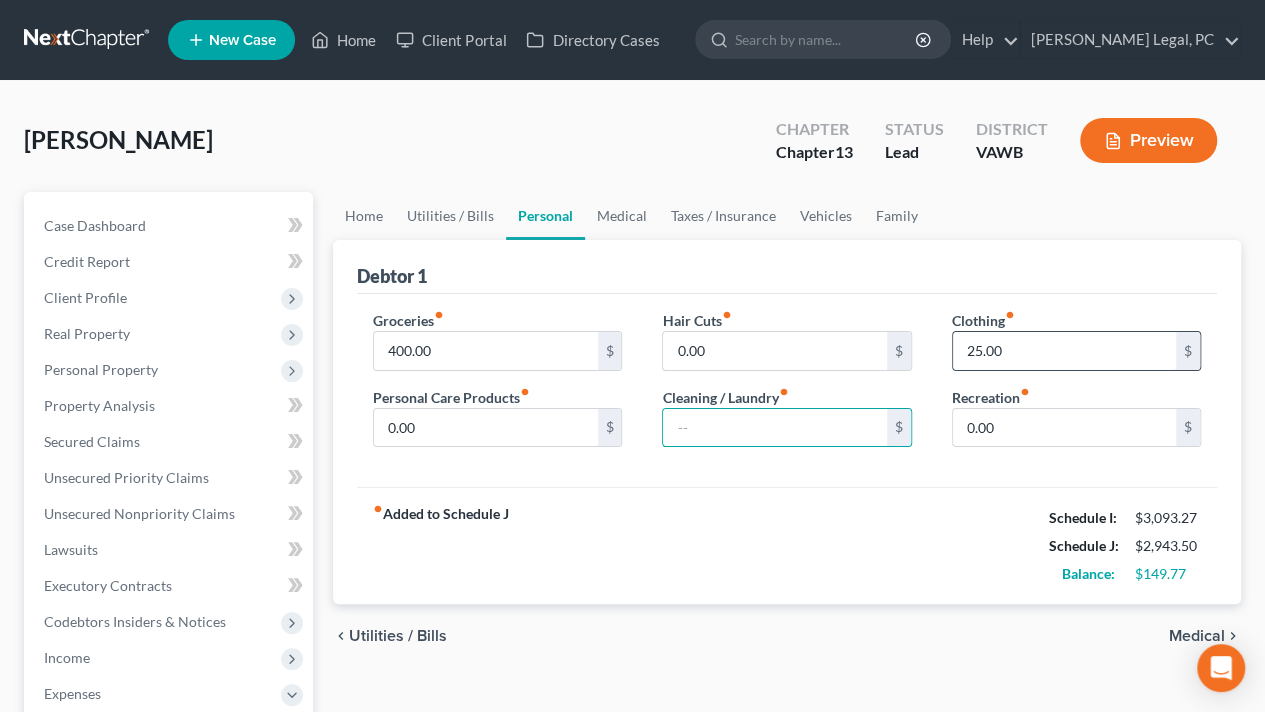 click on "25.00" at bounding box center [1064, 351] 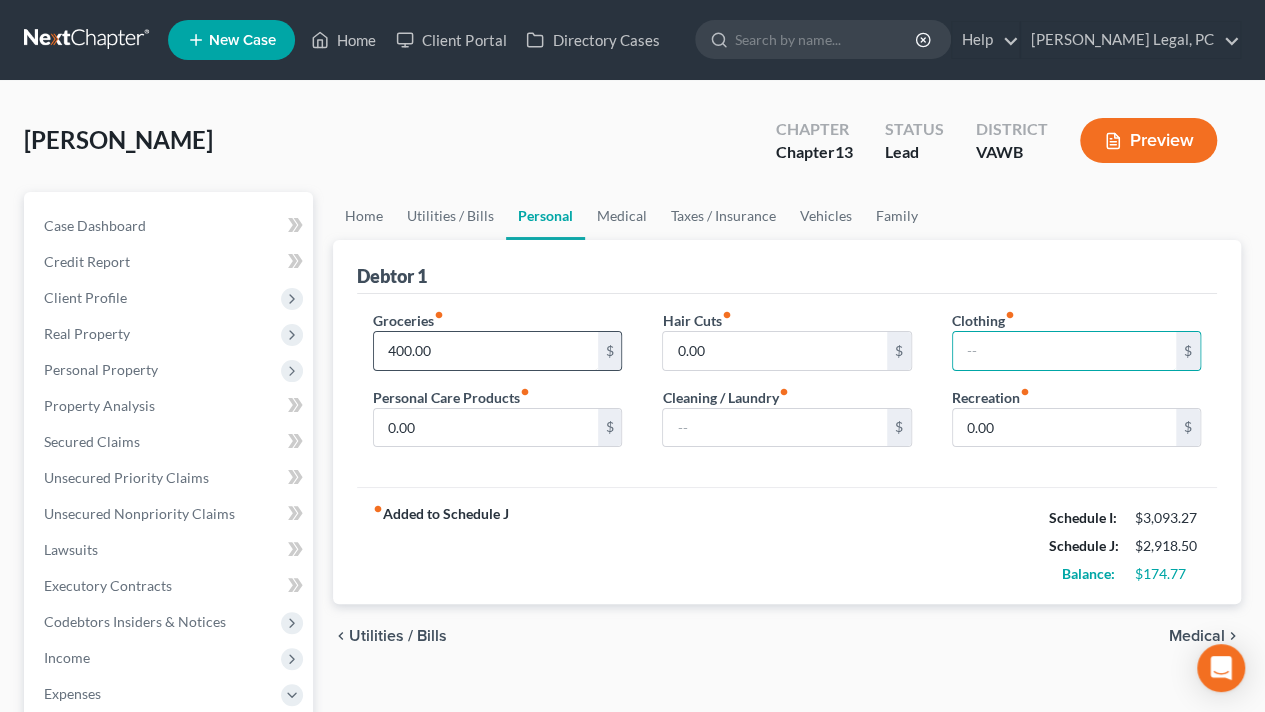 type 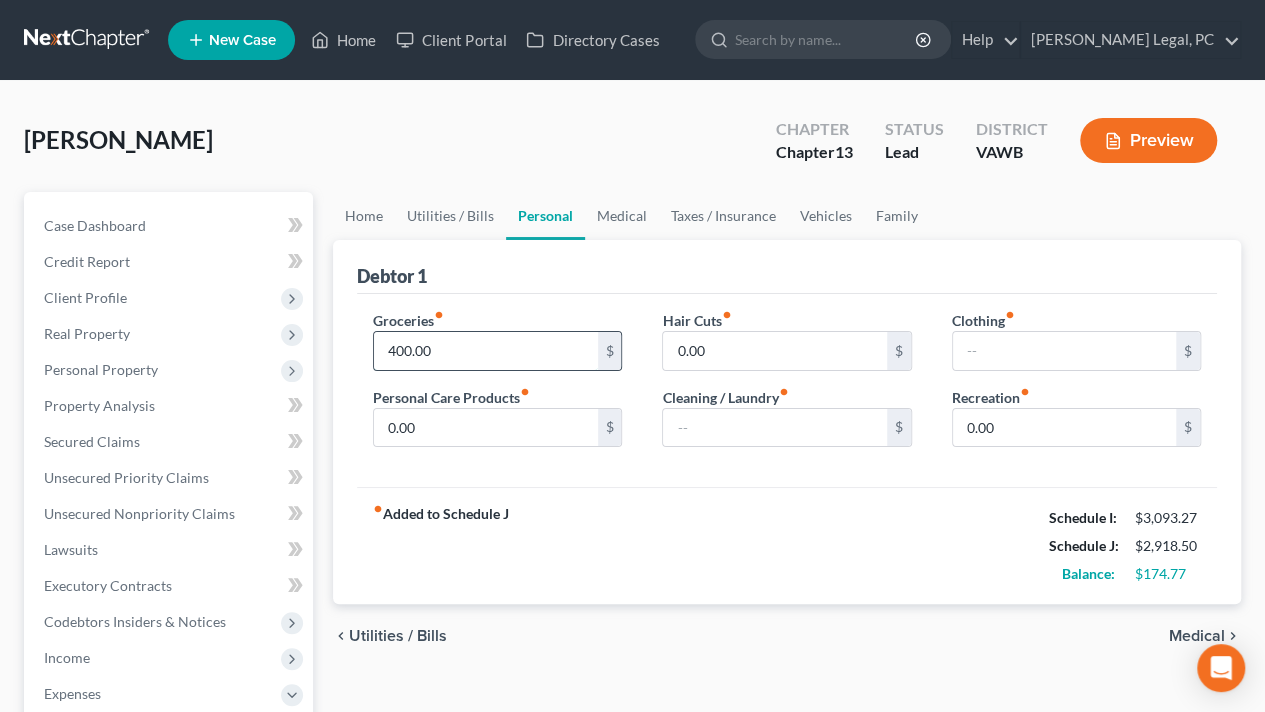 click on "400.00" at bounding box center [485, 351] 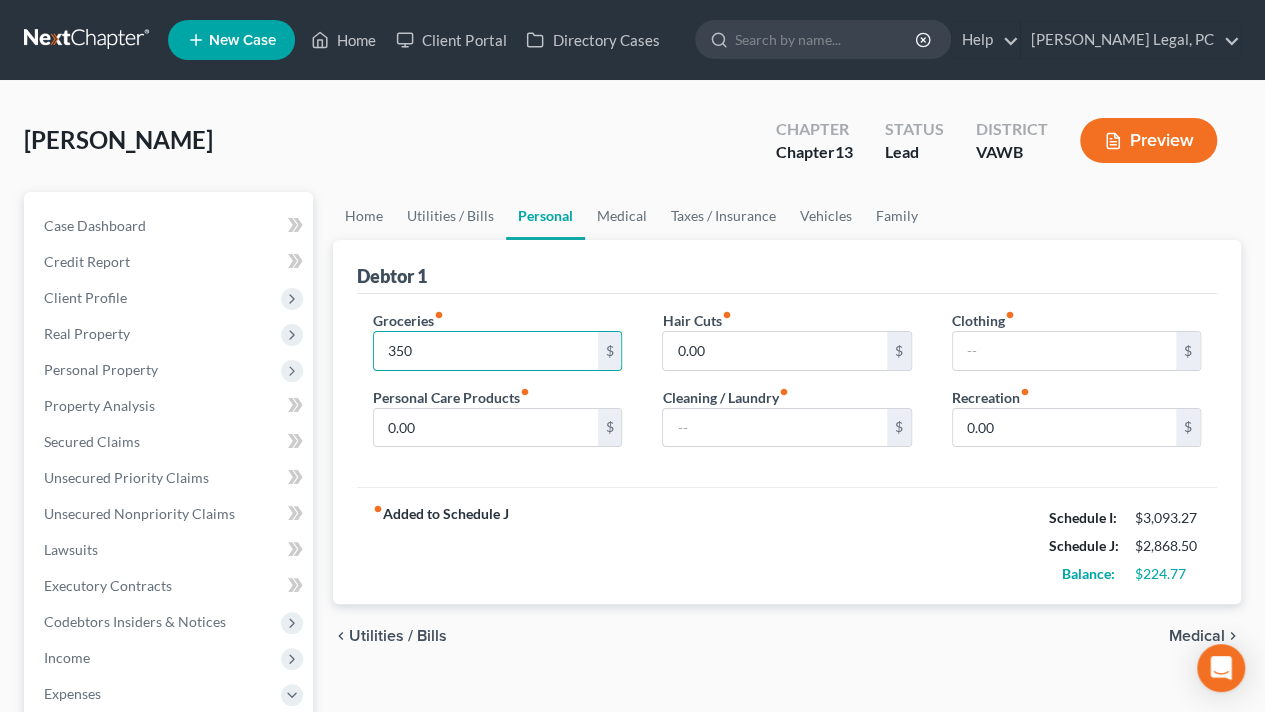 type on "350" 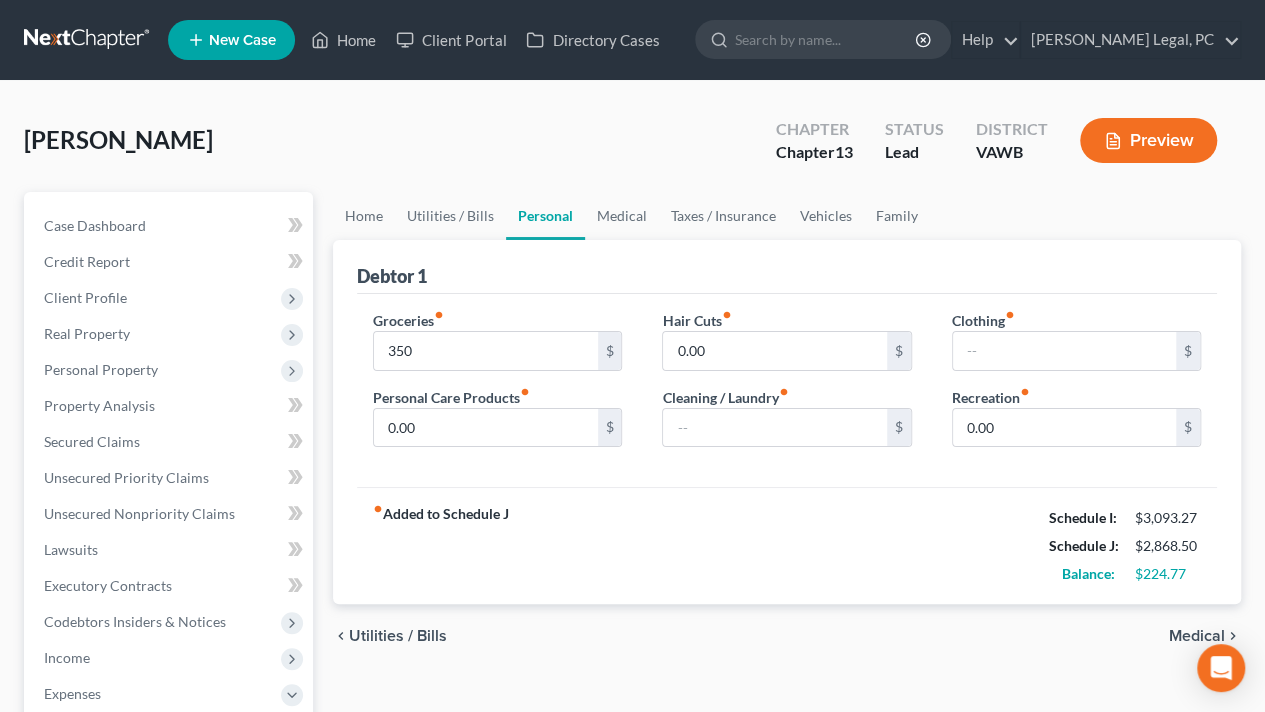 click on "fiber_manual_record  Added to Schedule J Schedule I: $3,093.27 Schedule J: $2,868.50 Balance: $224.77" at bounding box center [787, 545] 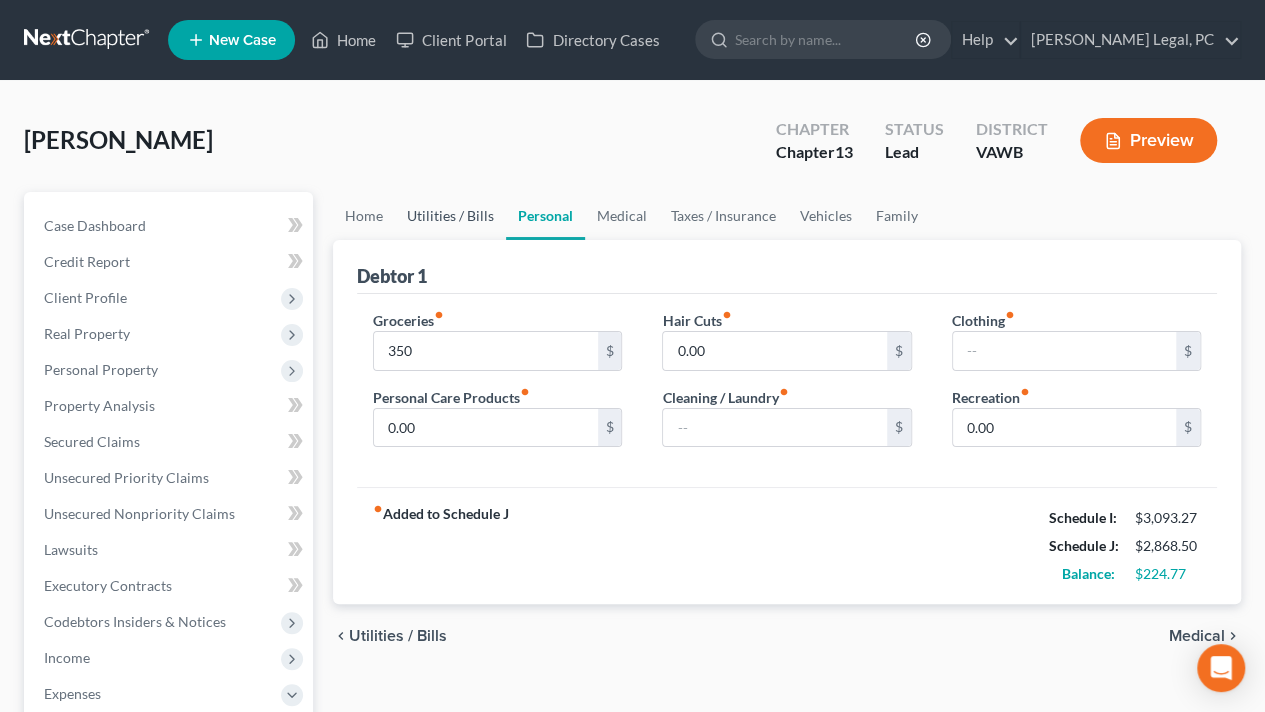 click on "Utilities / Bills" at bounding box center [450, 216] 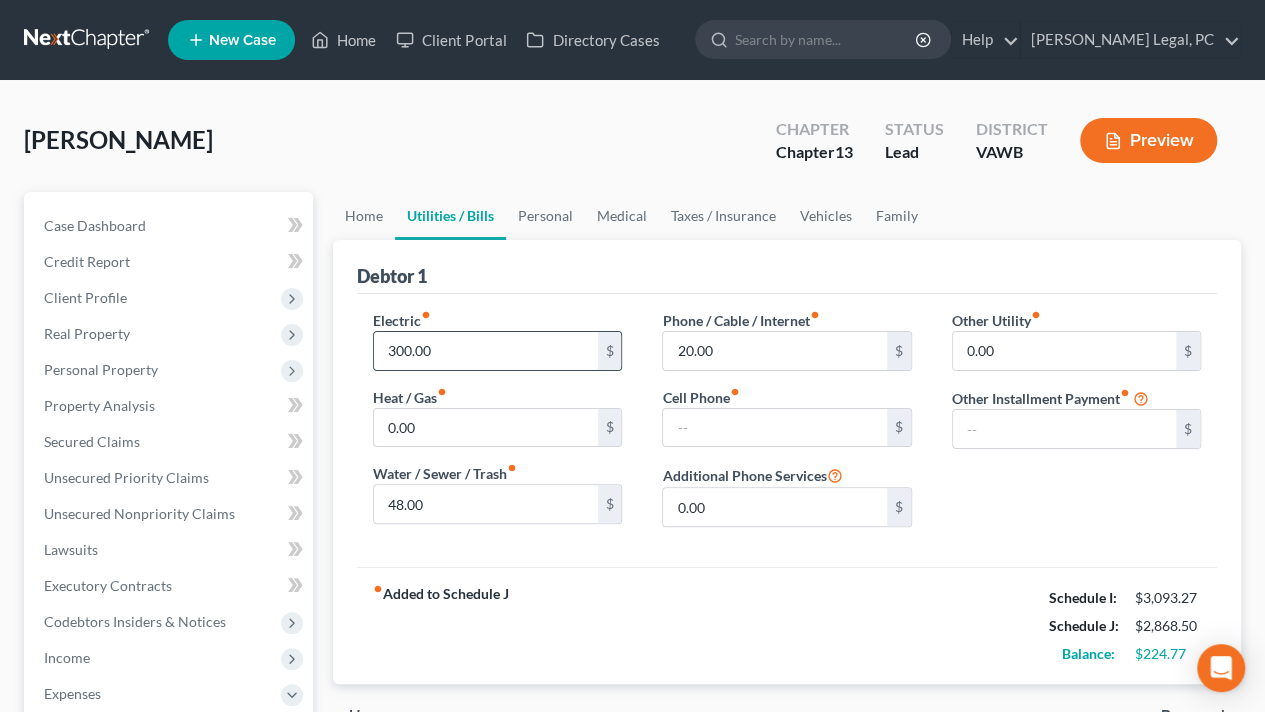 click on "300.00" at bounding box center (485, 351) 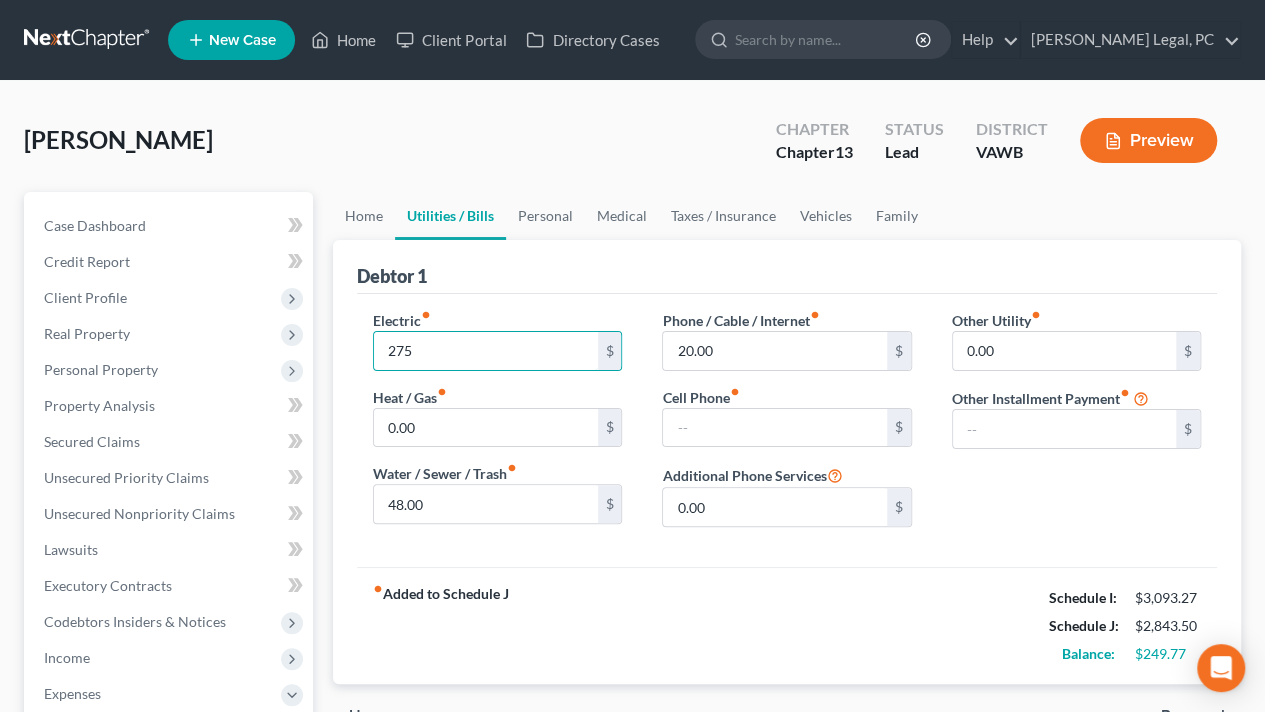 type on "275" 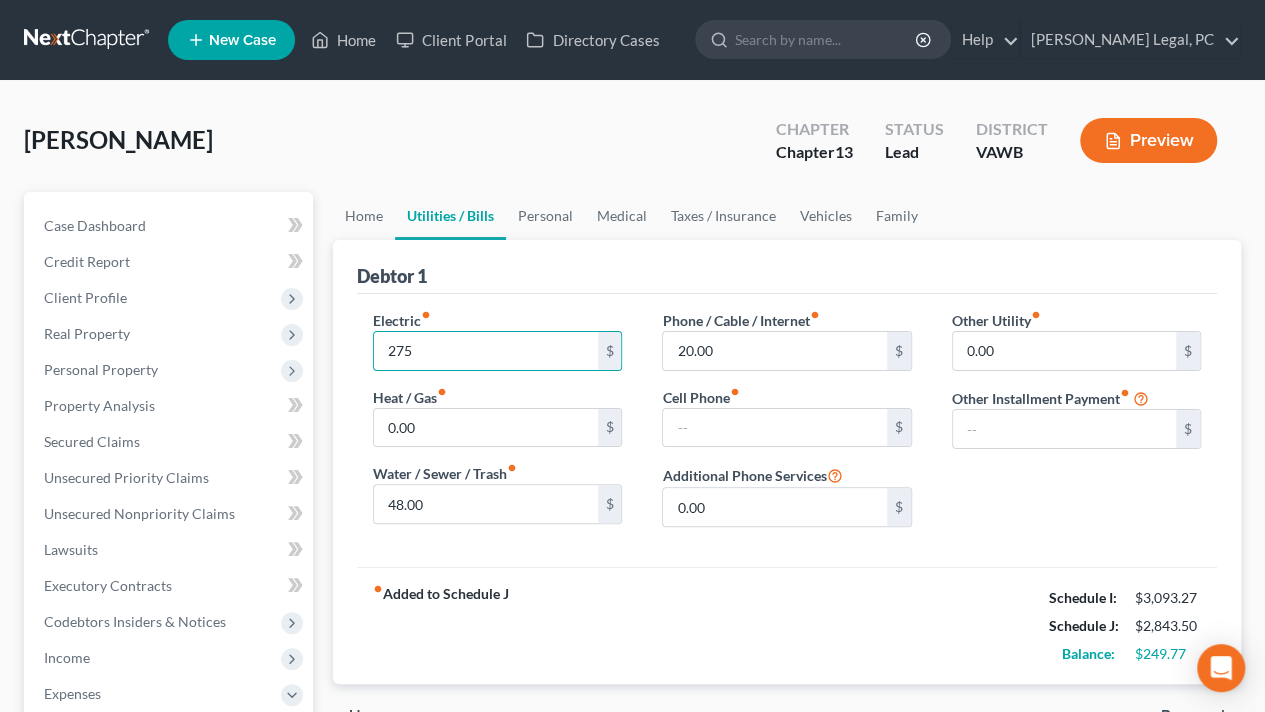 click on "Debtor 1" at bounding box center (787, 267) 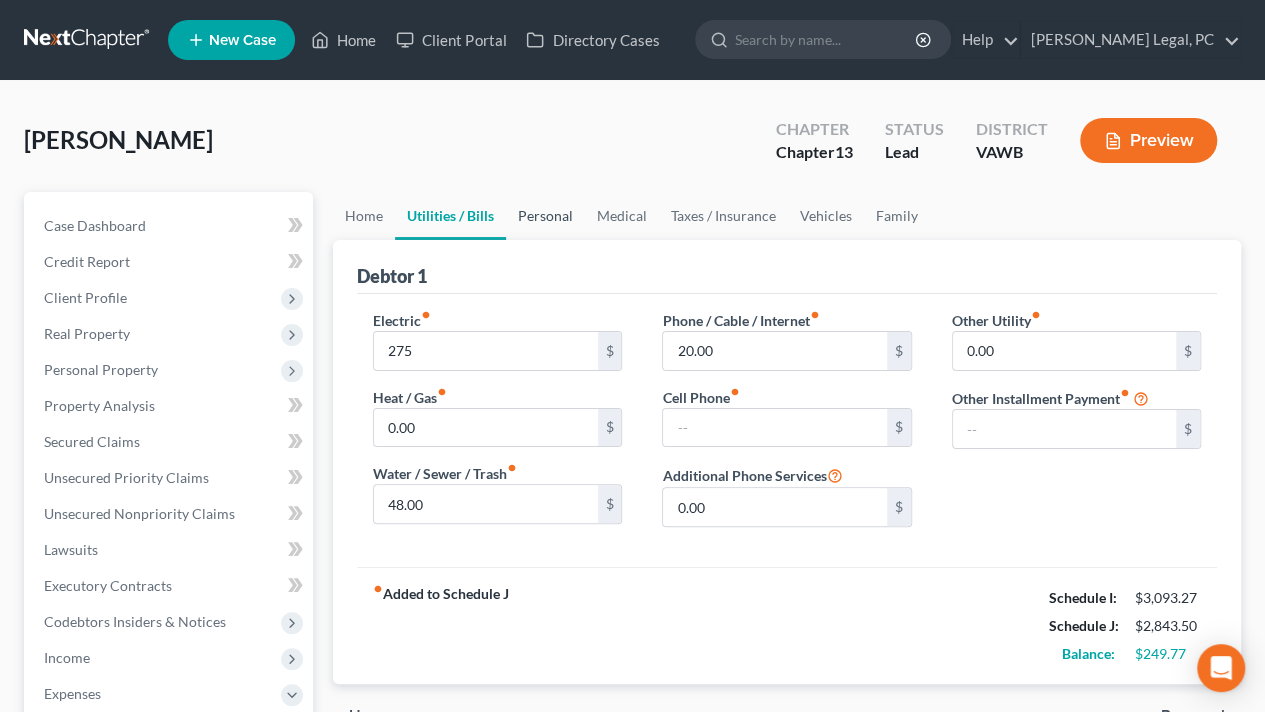 click on "Personal" at bounding box center (545, 216) 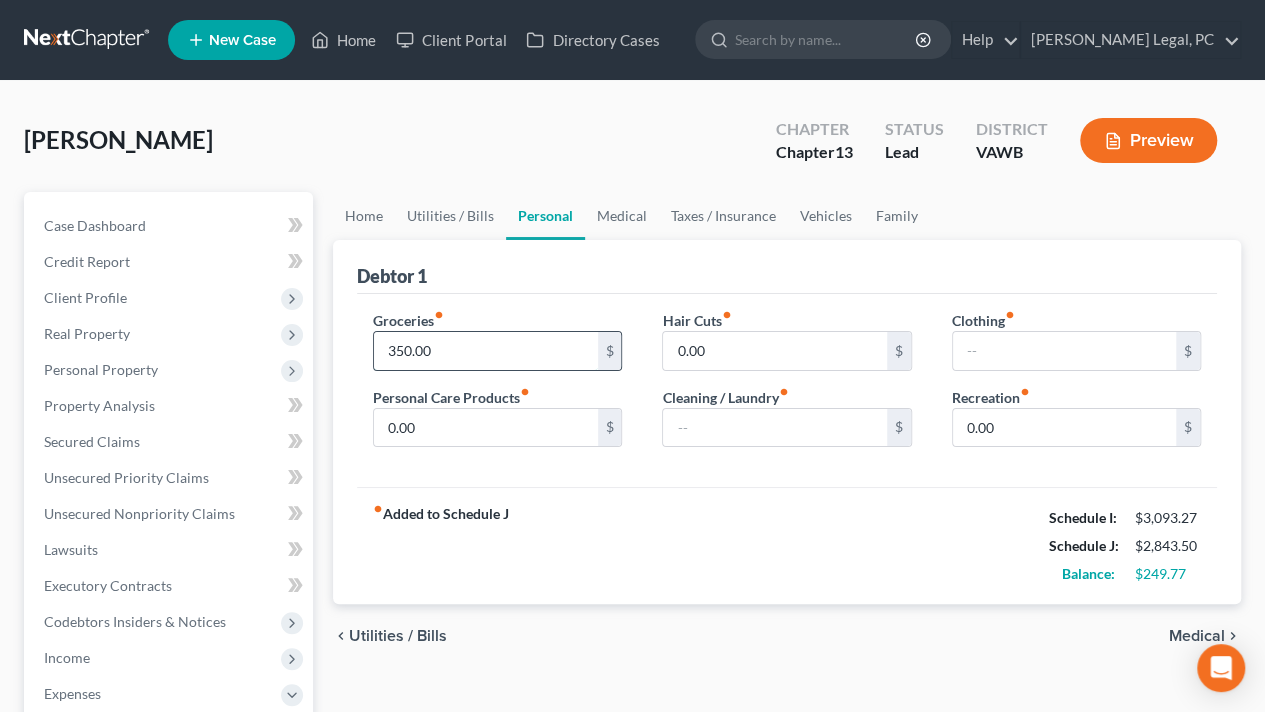 click on "350.00" at bounding box center [485, 351] 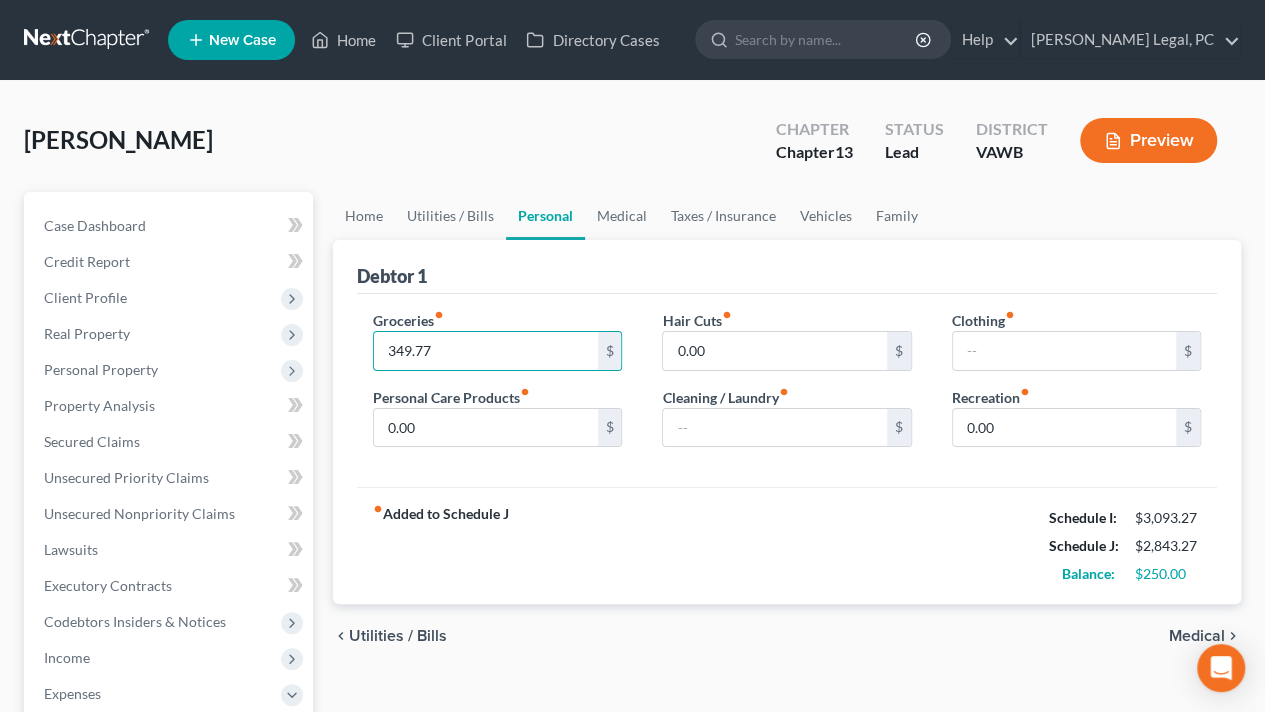 type on "349.77" 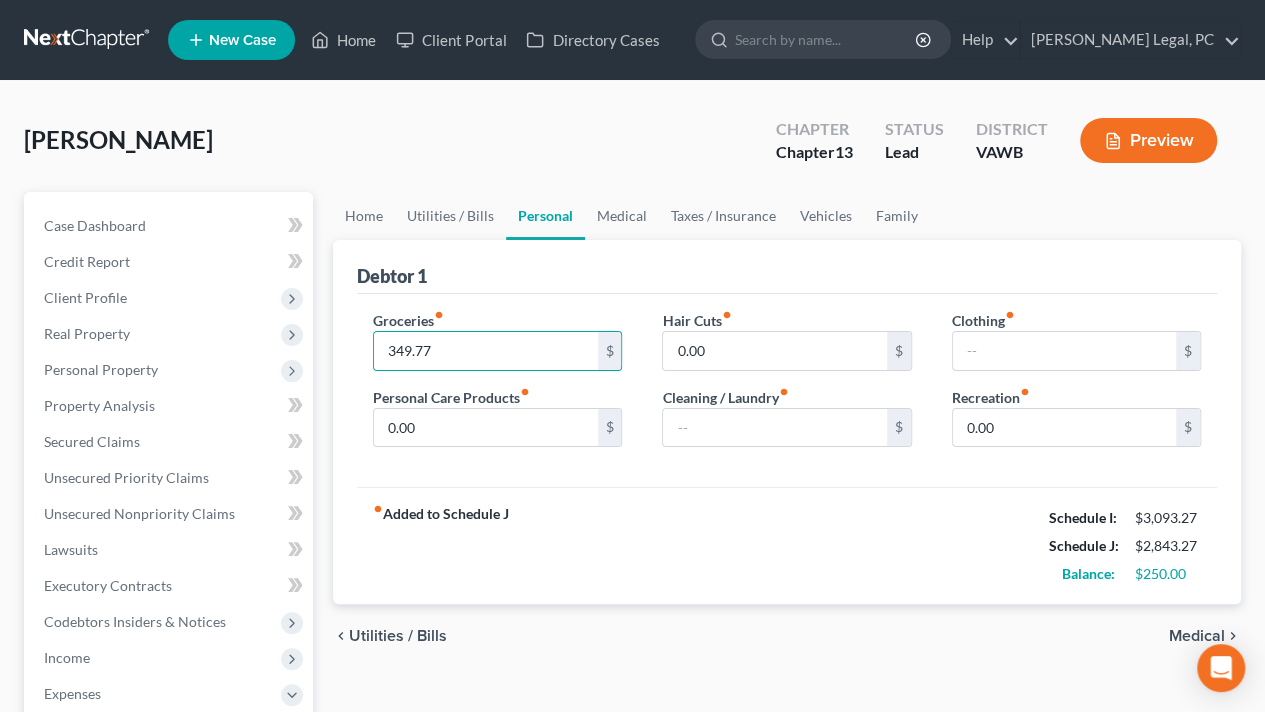 drag, startPoint x: 778, startPoint y: 524, endPoint x: 776, endPoint y: 510, distance: 14.142136 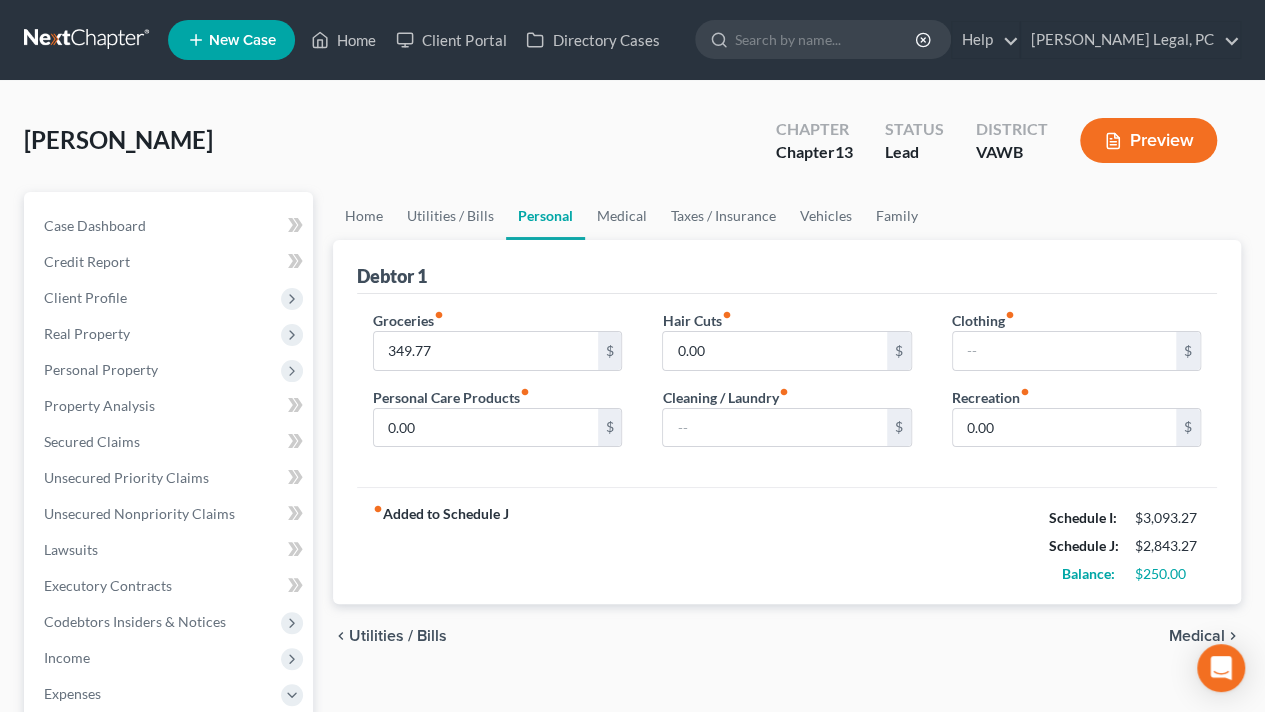 click on "fiber_manual_record  Added to Schedule J Schedule I: $3,093.27 Schedule J: $2,843.27 Balance: $250.00" at bounding box center [787, 545] 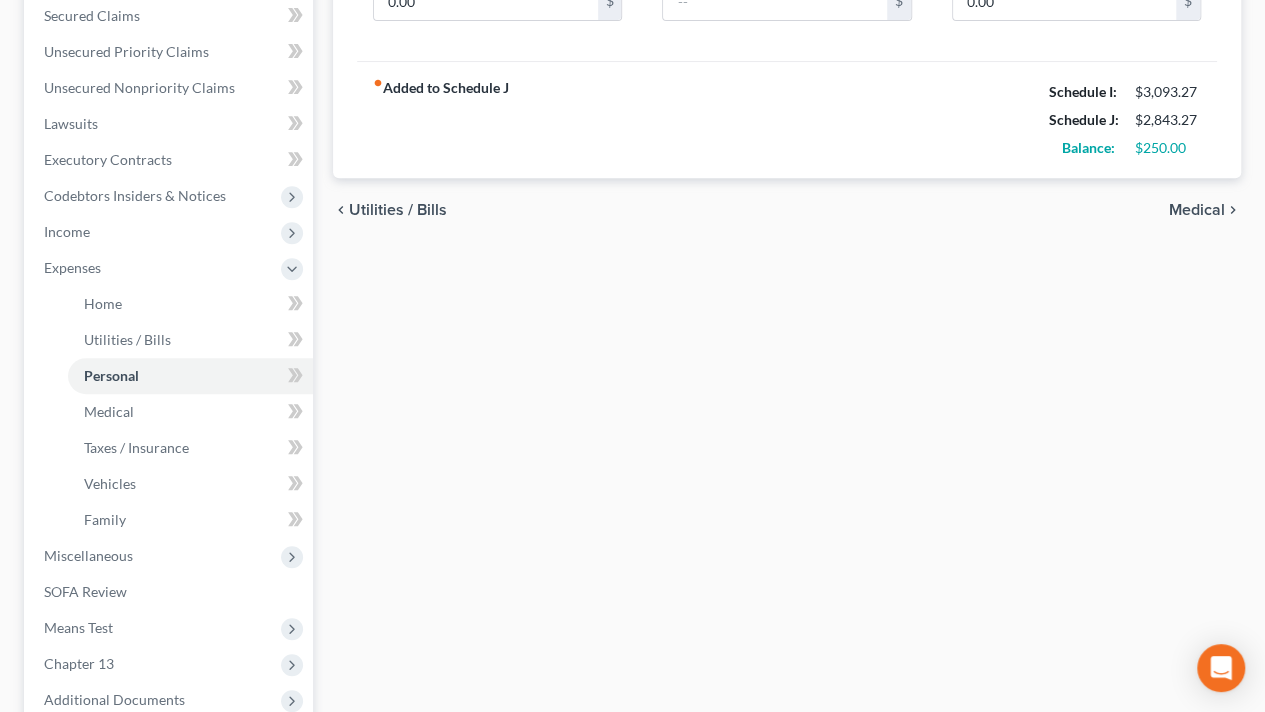 scroll, scrollTop: 500, scrollLeft: 0, axis: vertical 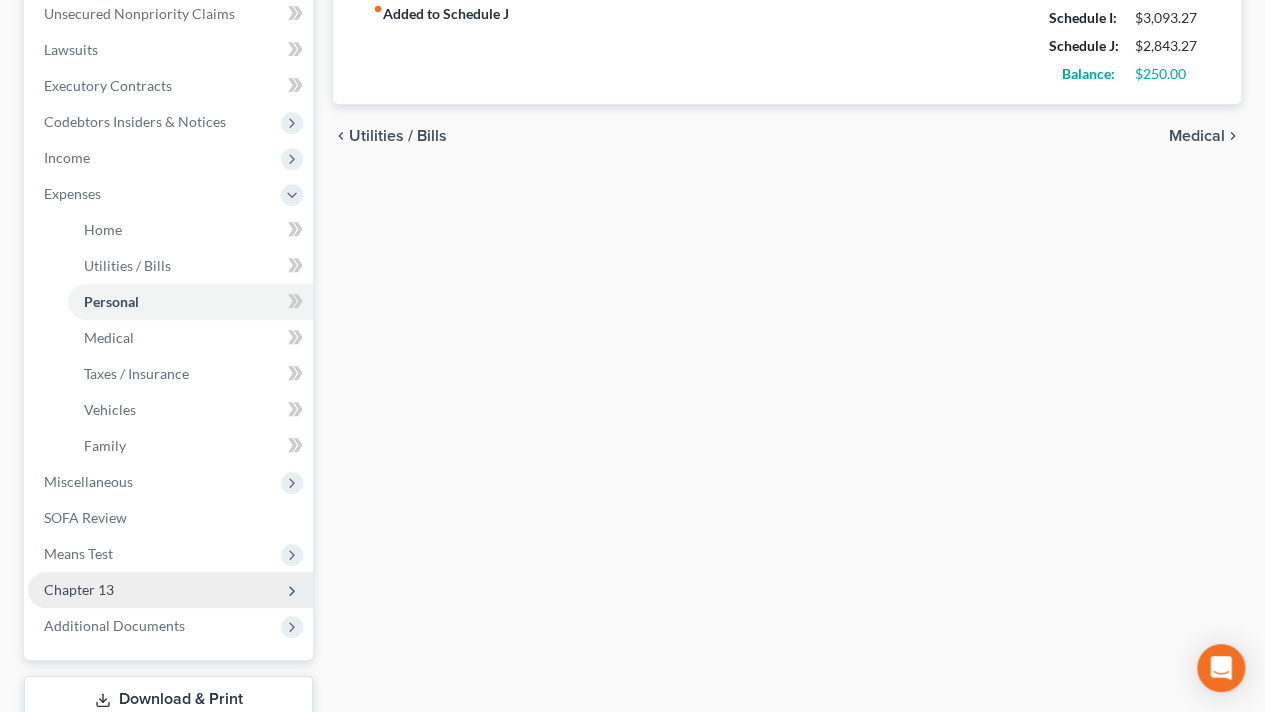 click on "Chapter 13" at bounding box center [79, 589] 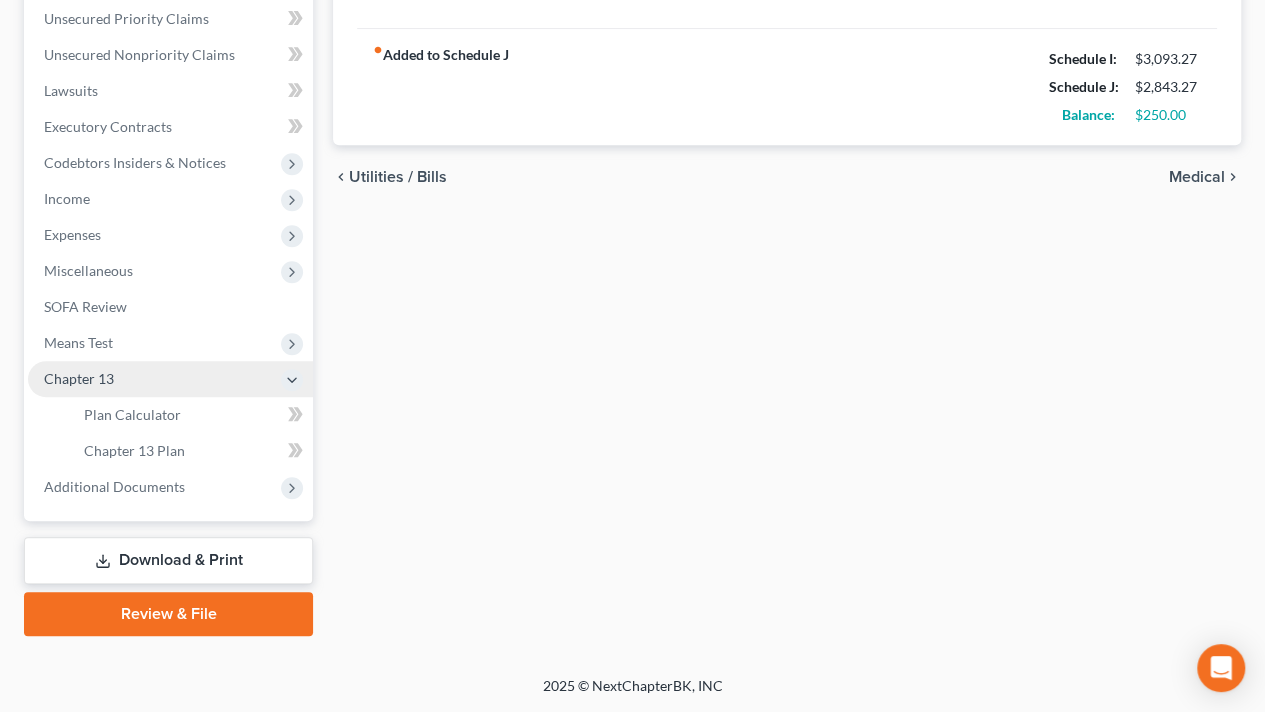 scroll, scrollTop: 456, scrollLeft: 0, axis: vertical 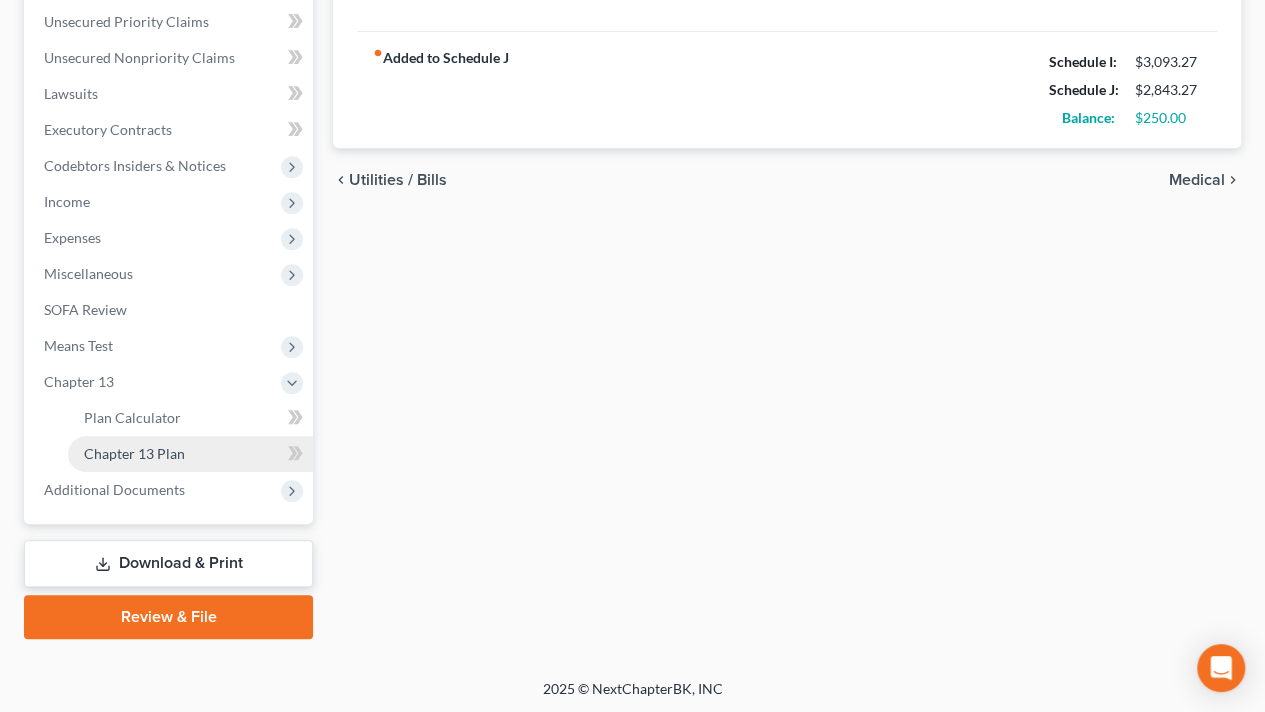 click on "Chapter 13 Plan" at bounding box center [134, 453] 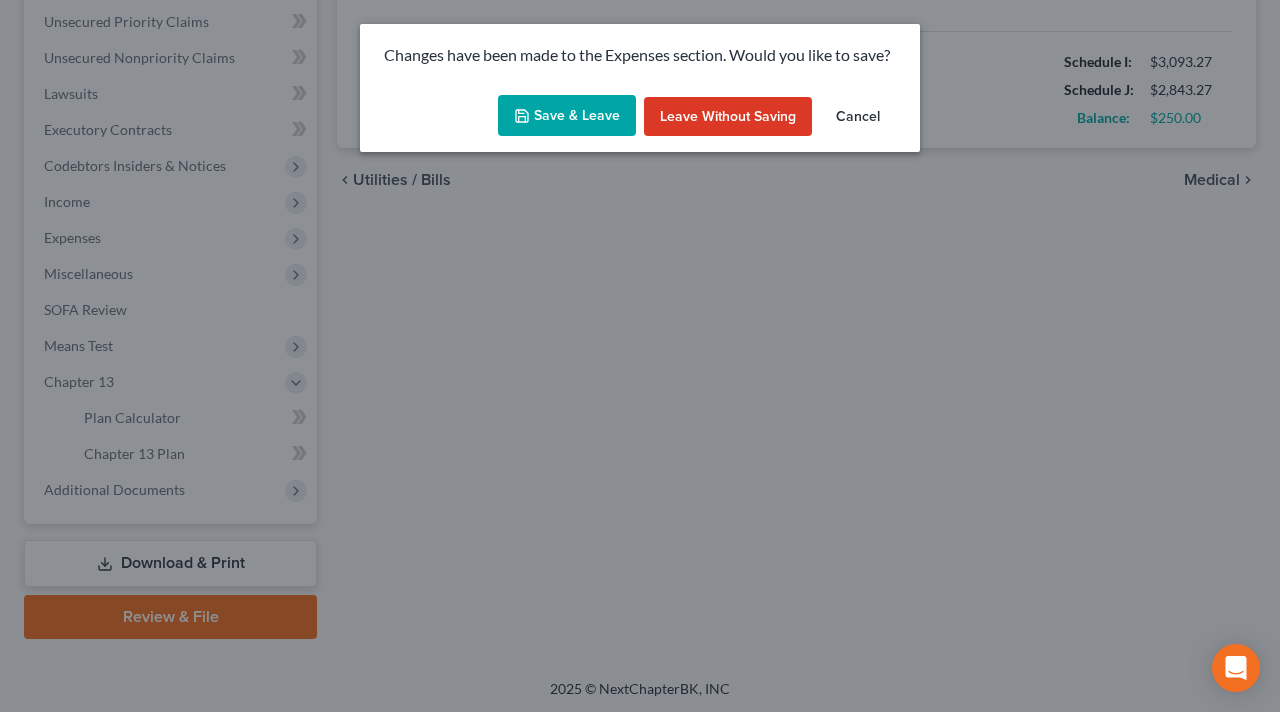 click on "Save & Leave" at bounding box center [567, 116] 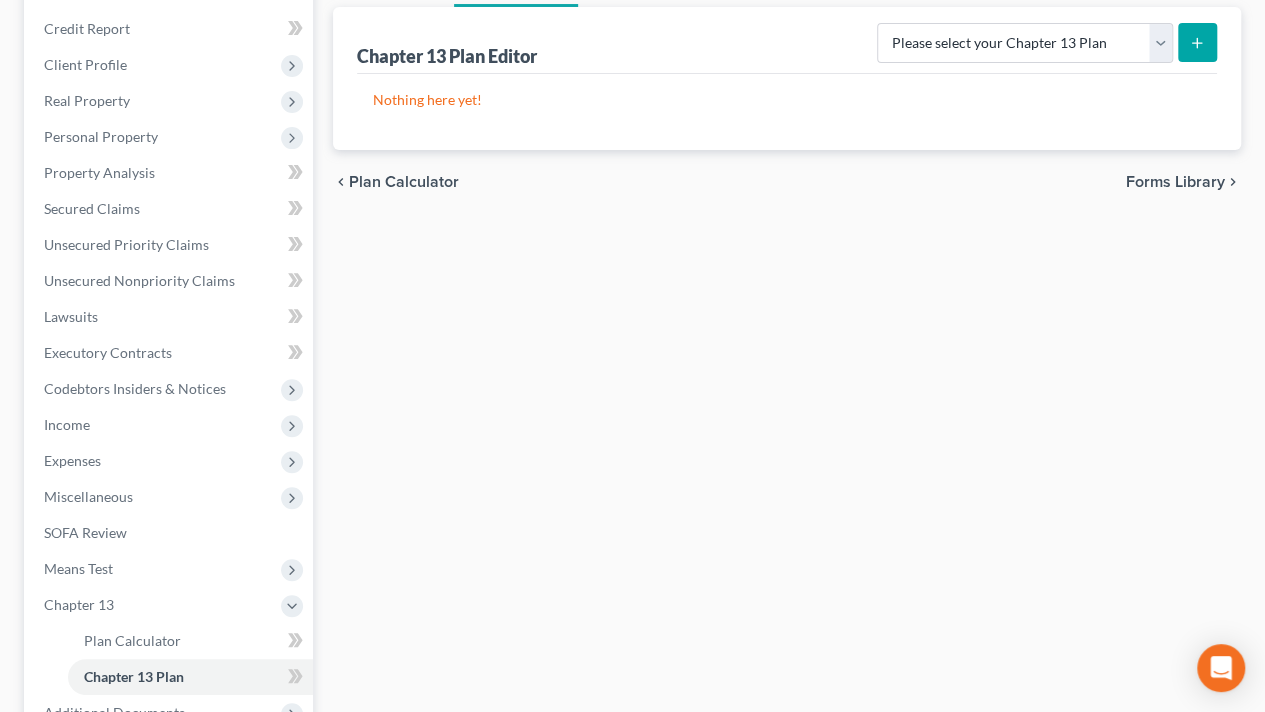 scroll, scrollTop: 100, scrollLeft: 0, axis: vertical 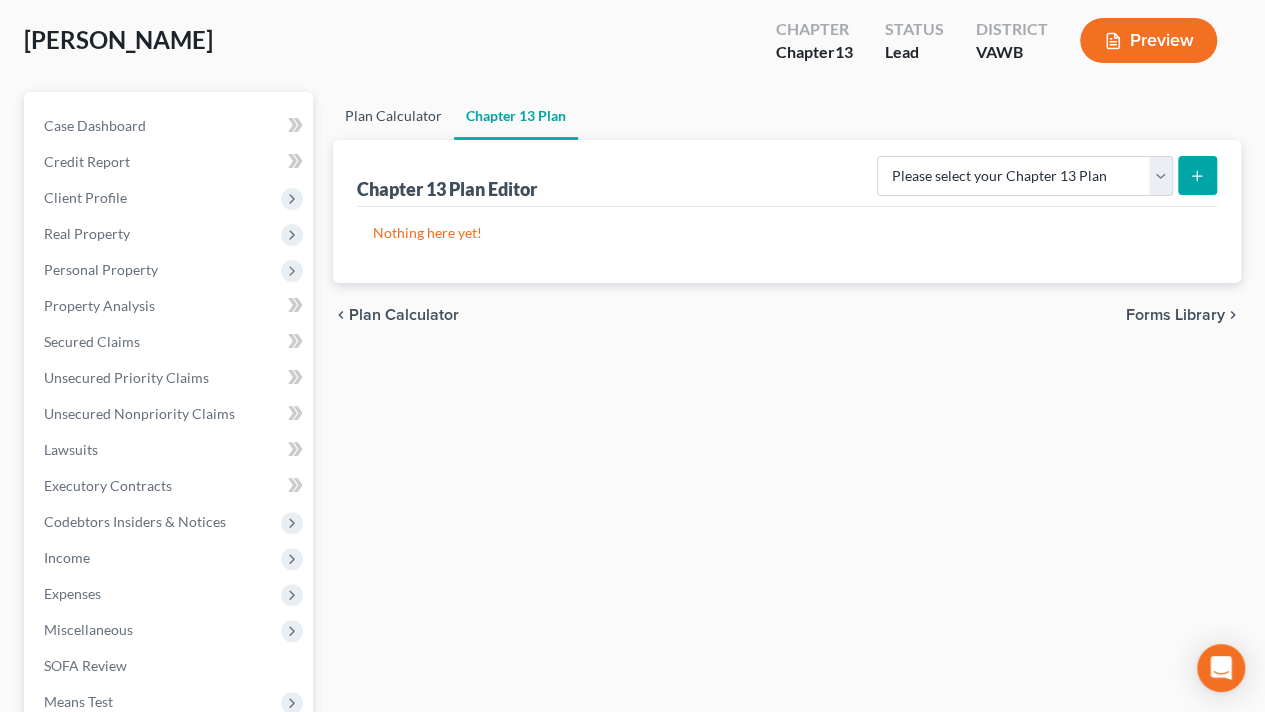 click on "Plan Calculator" at bounding box center [393, 116] 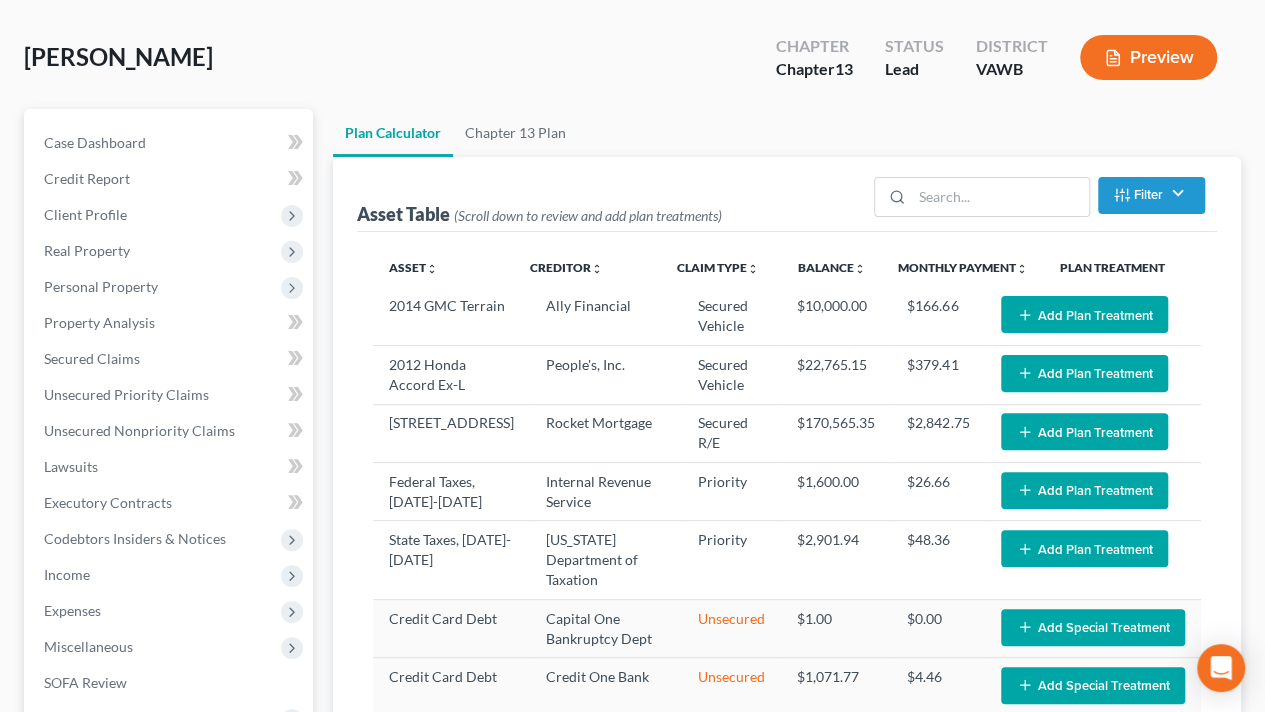 scroll, scrollTop: 200, scrollLeft: 0, axis: vertical 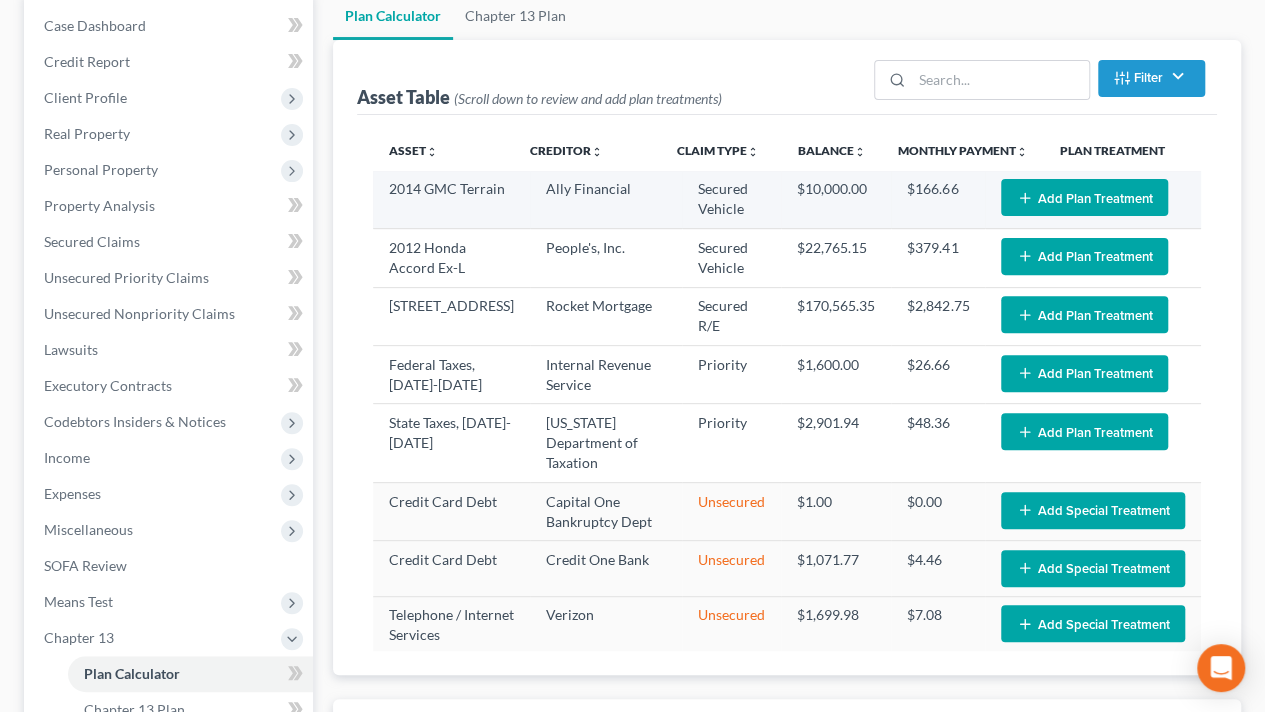select on "59" 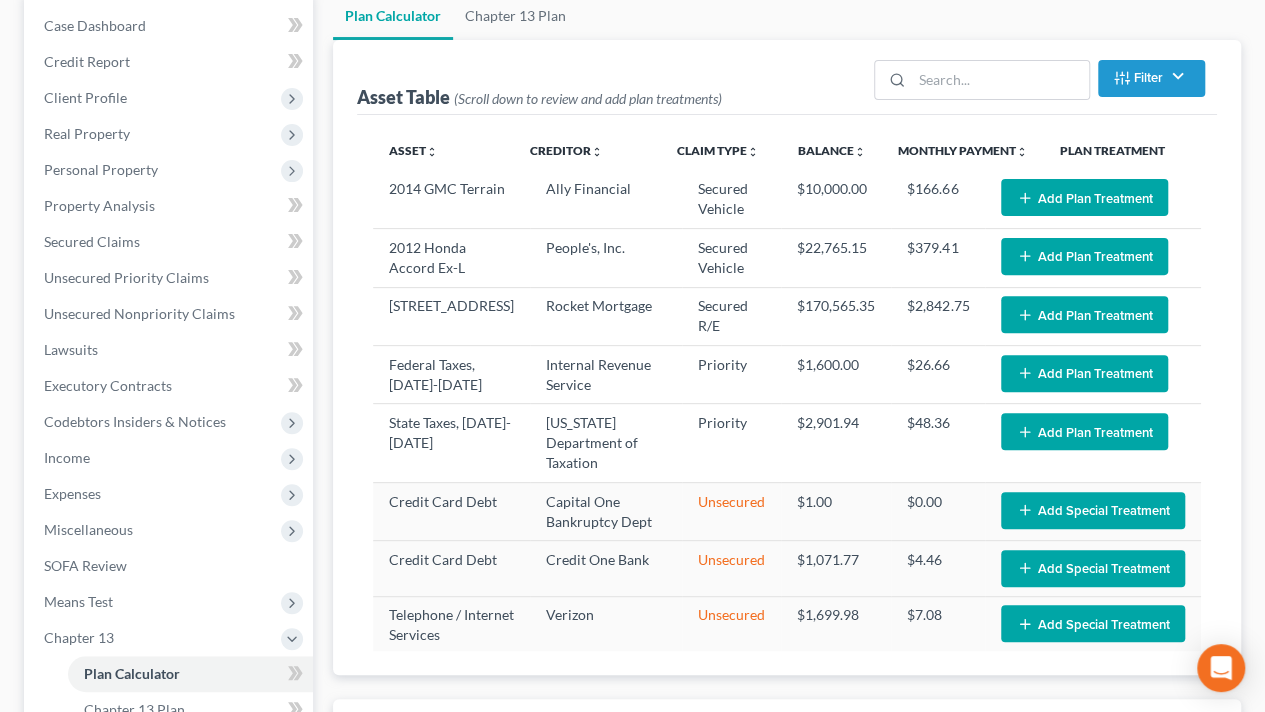 click on "Add Plan Treatment" at bounding box center (1084, 197) 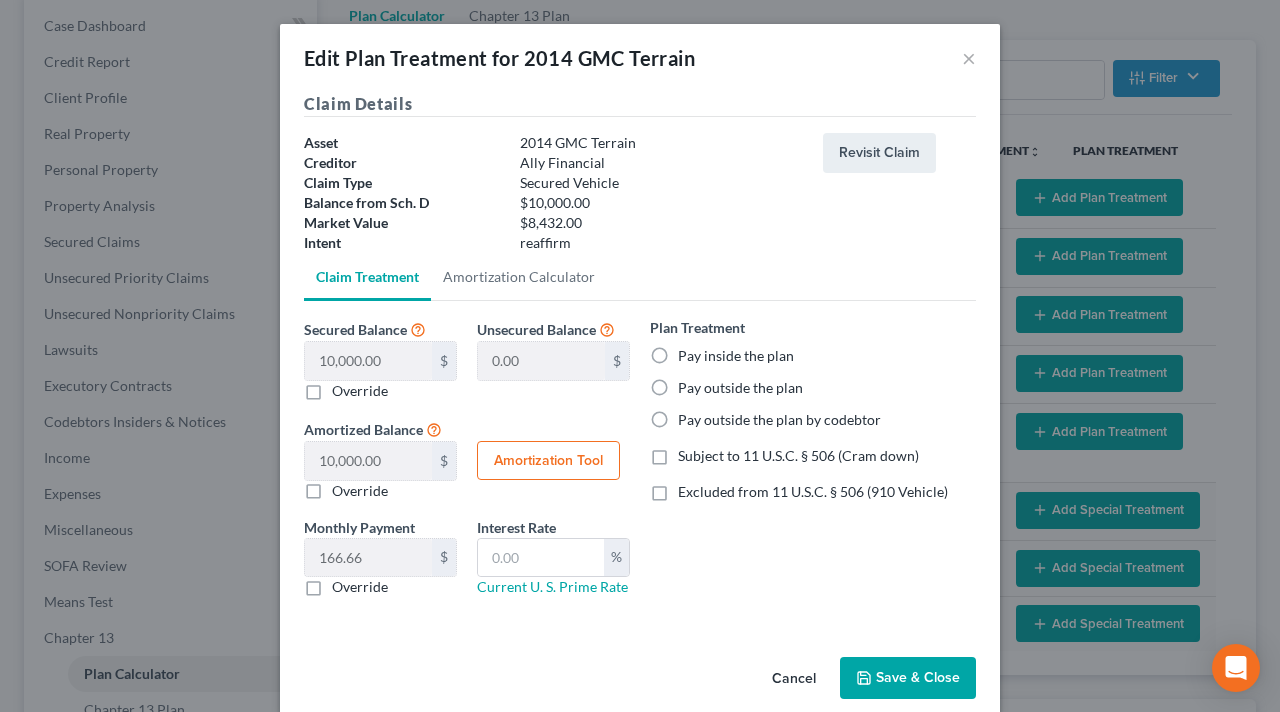click on "Pay outside the plan" at bounding box center (740, 388) 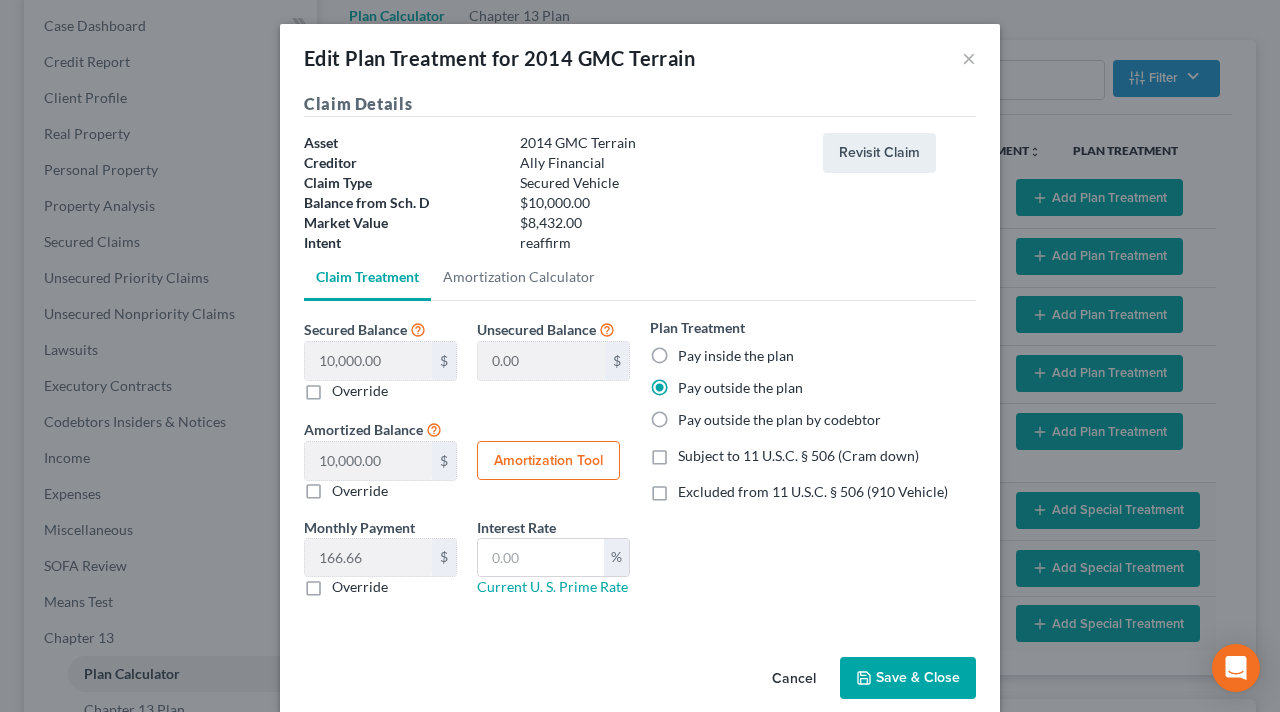click on "Excluded from 11 U.S.C. § 506 (910 Vehicle)" at bounding box center [813, 492] 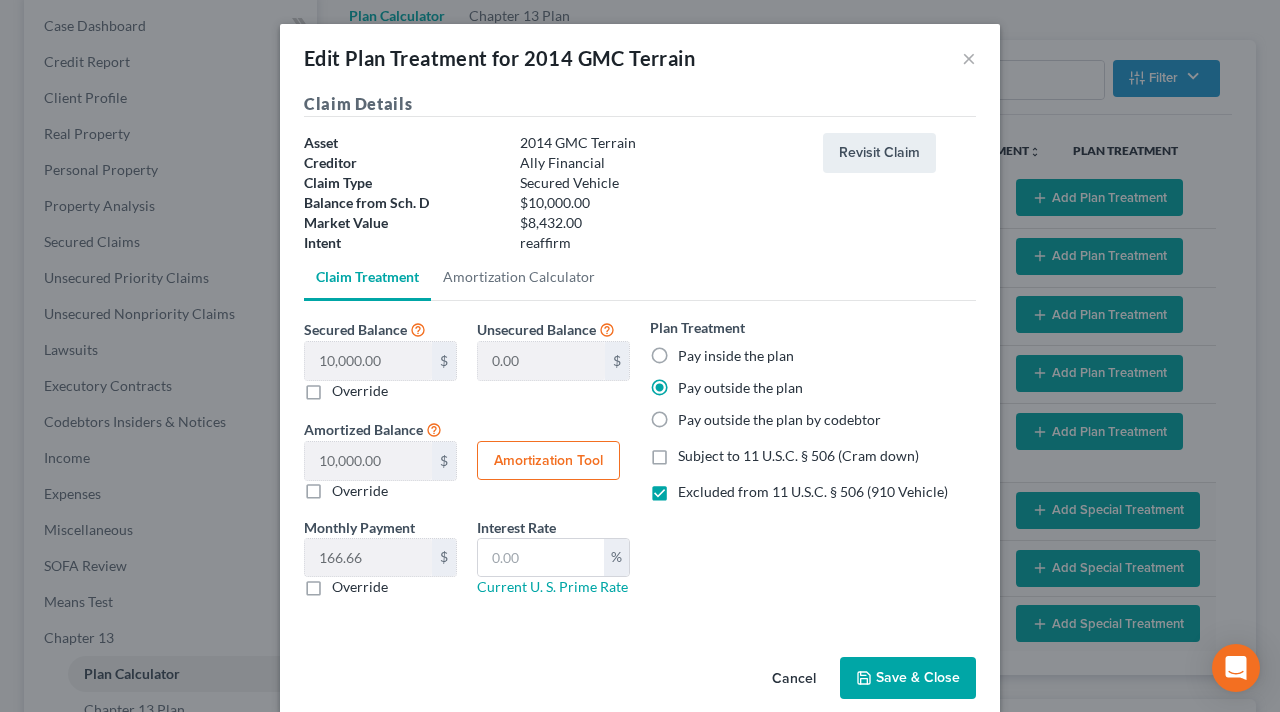 click on "Save & Close" at bounding box center [908, 678] 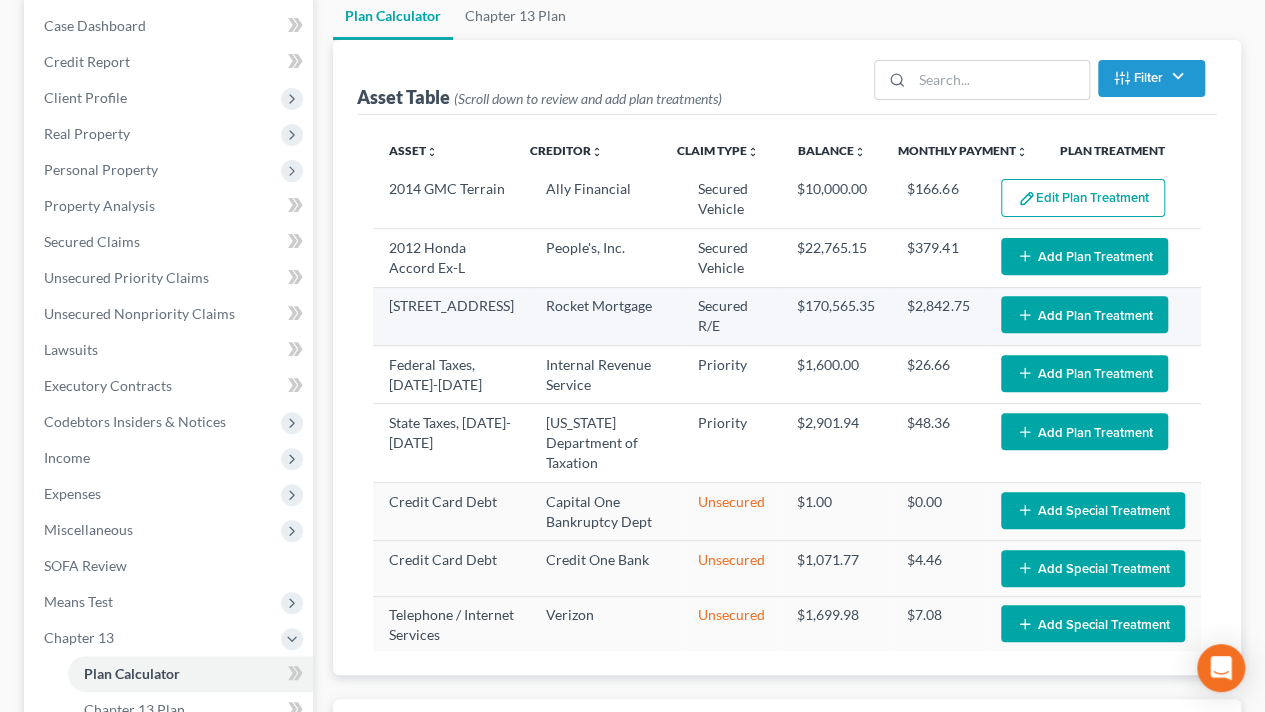 select on "59" 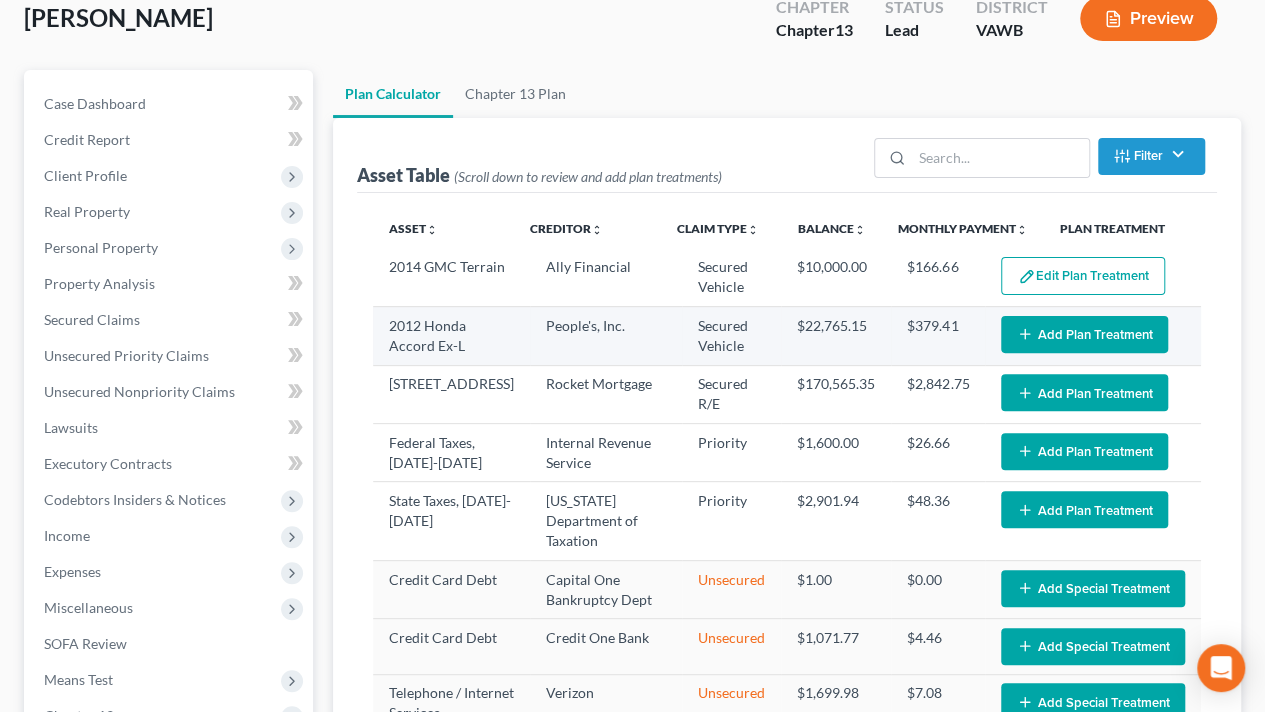 scroll, scrollTop: 0, scrollLeft: 0, axis: both 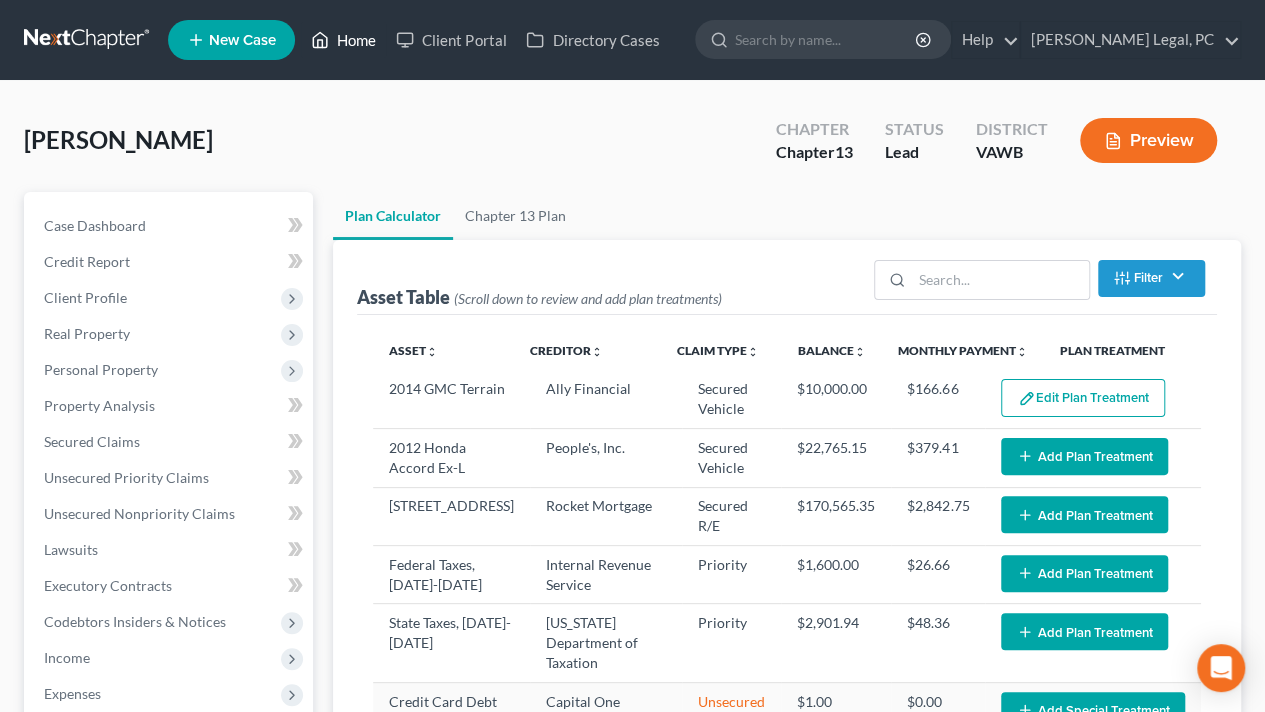 click on "Home" at bounding box center [343, 40] 